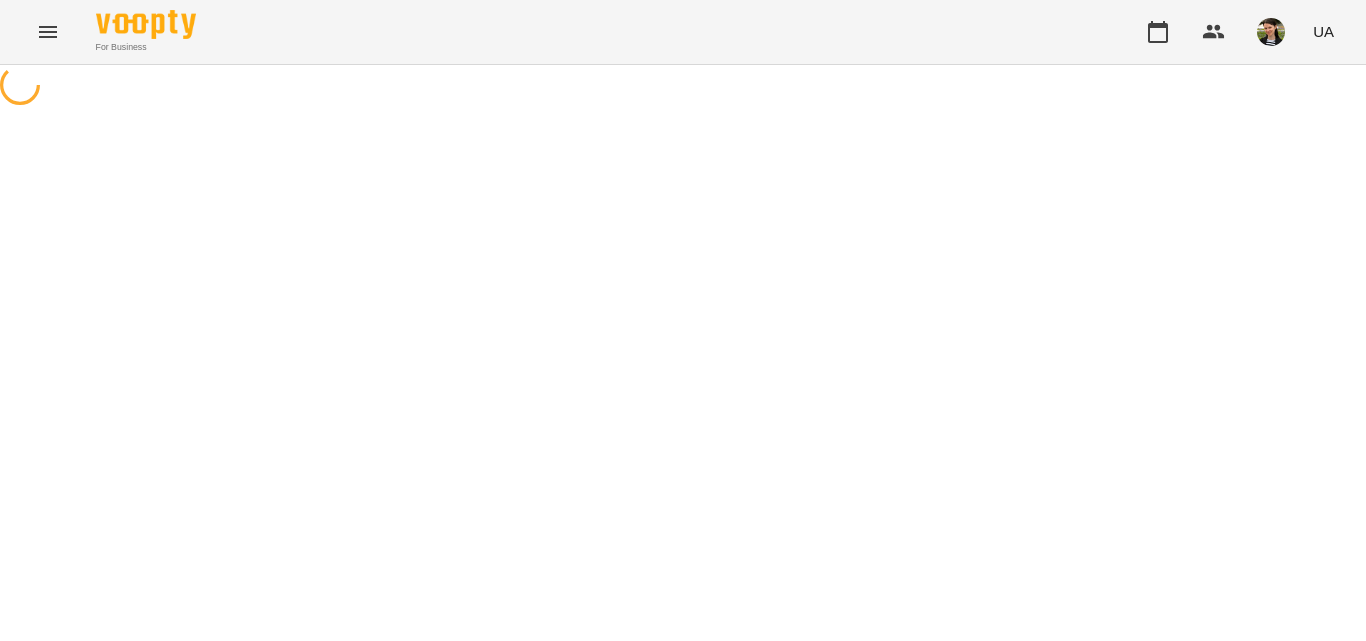 scroll, scrollTop: 0, scrollLeft: 0, axis: both 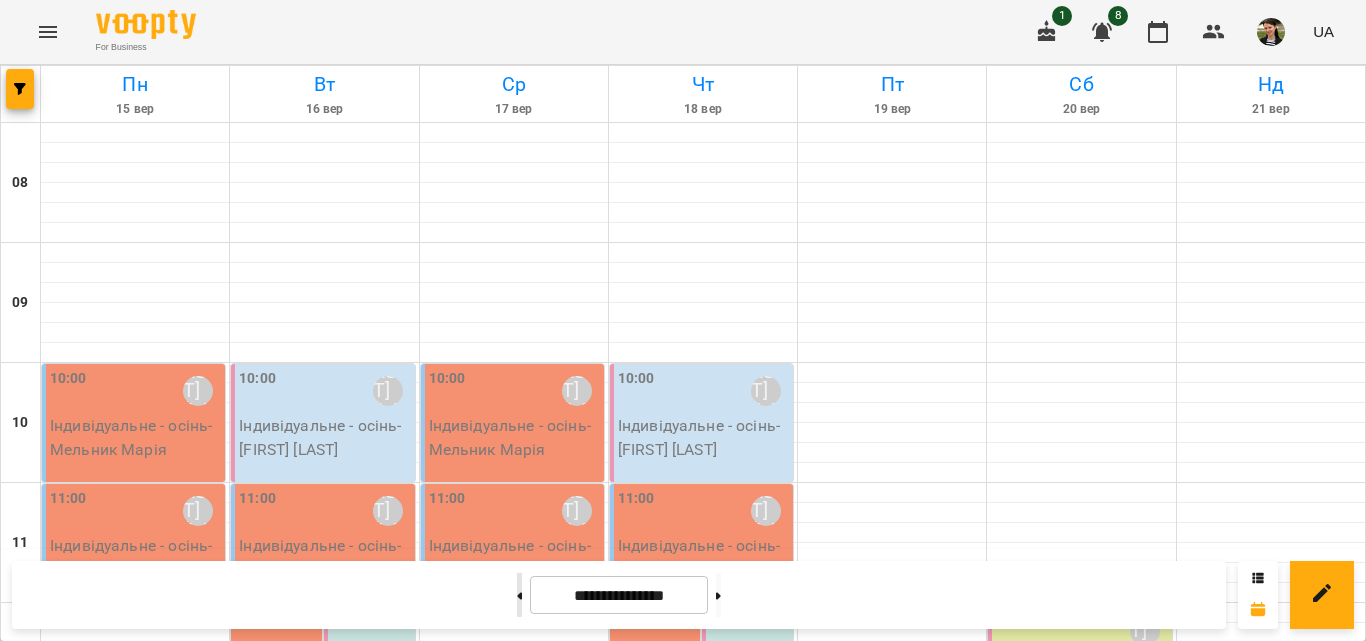 click 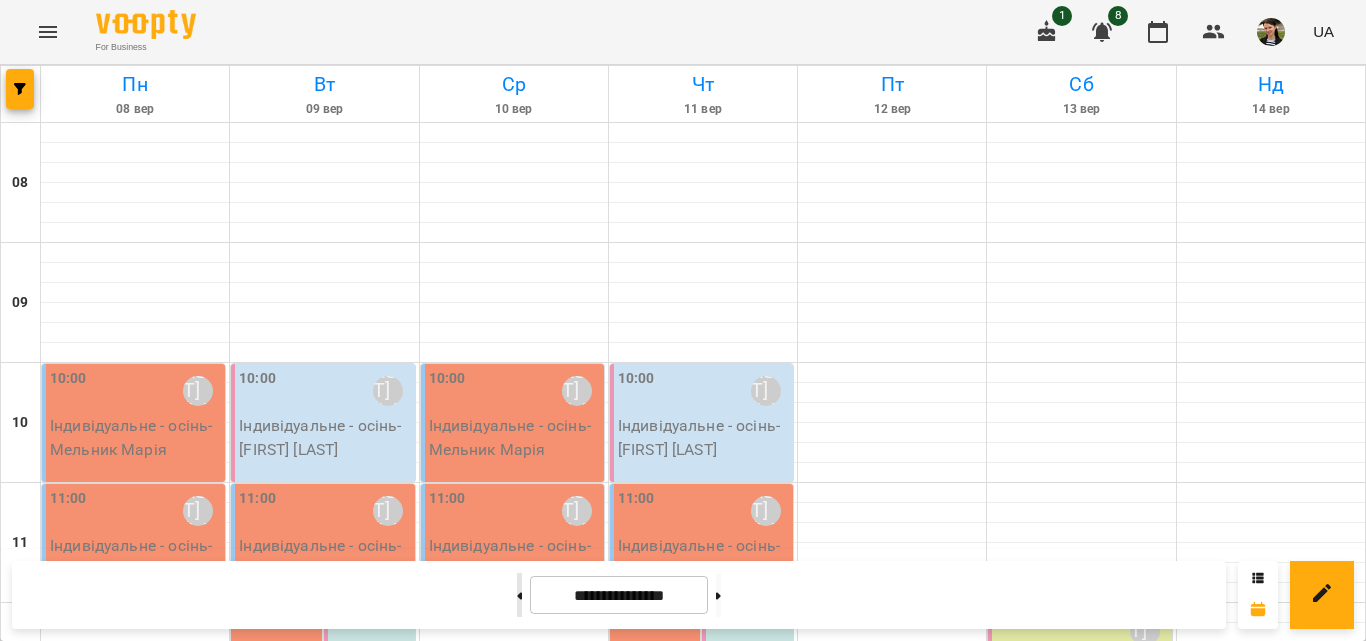 click 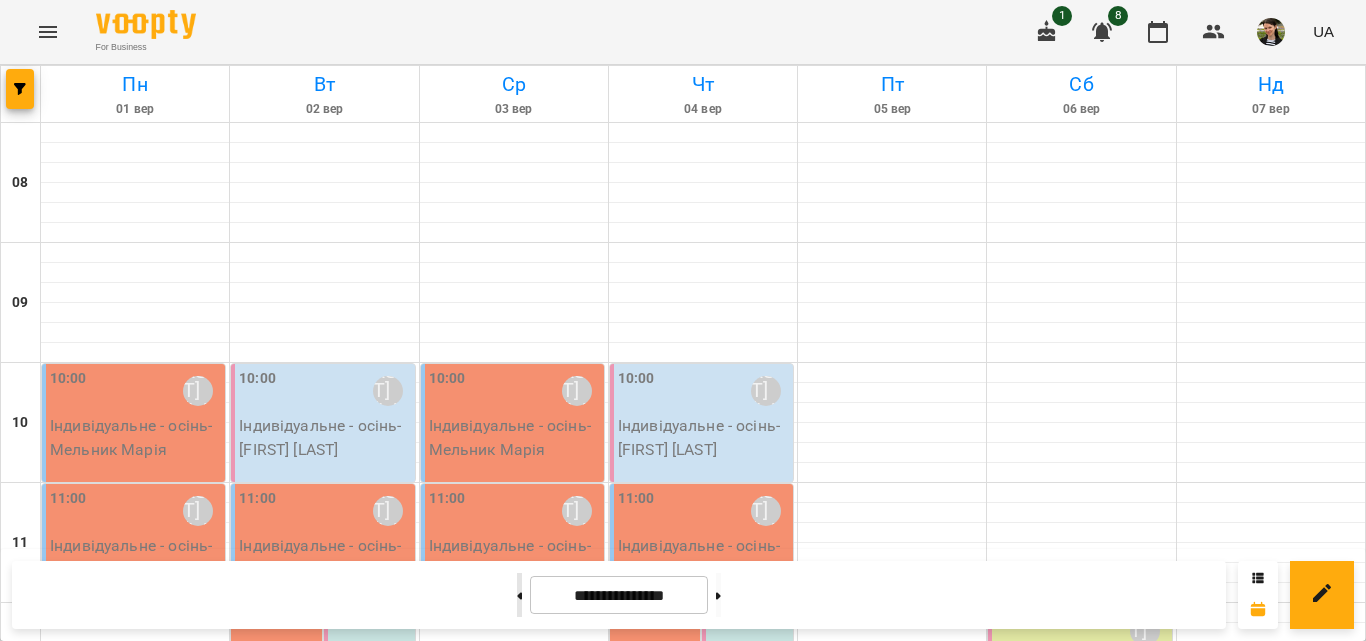click 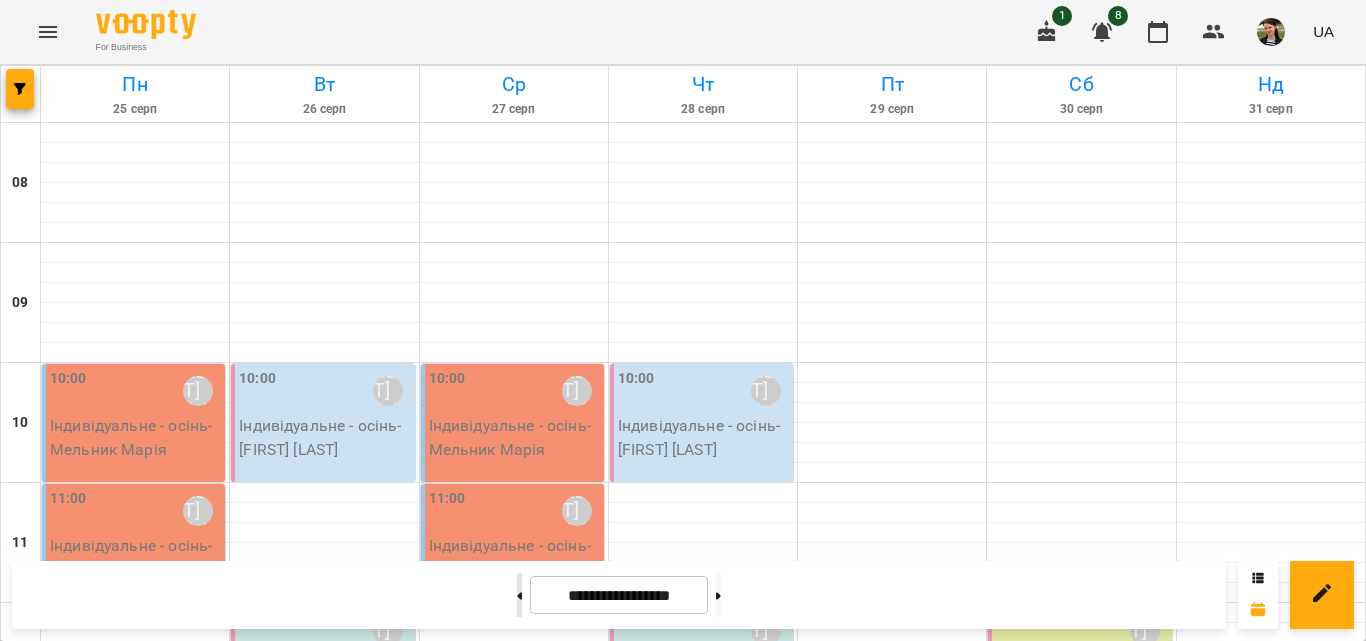 click 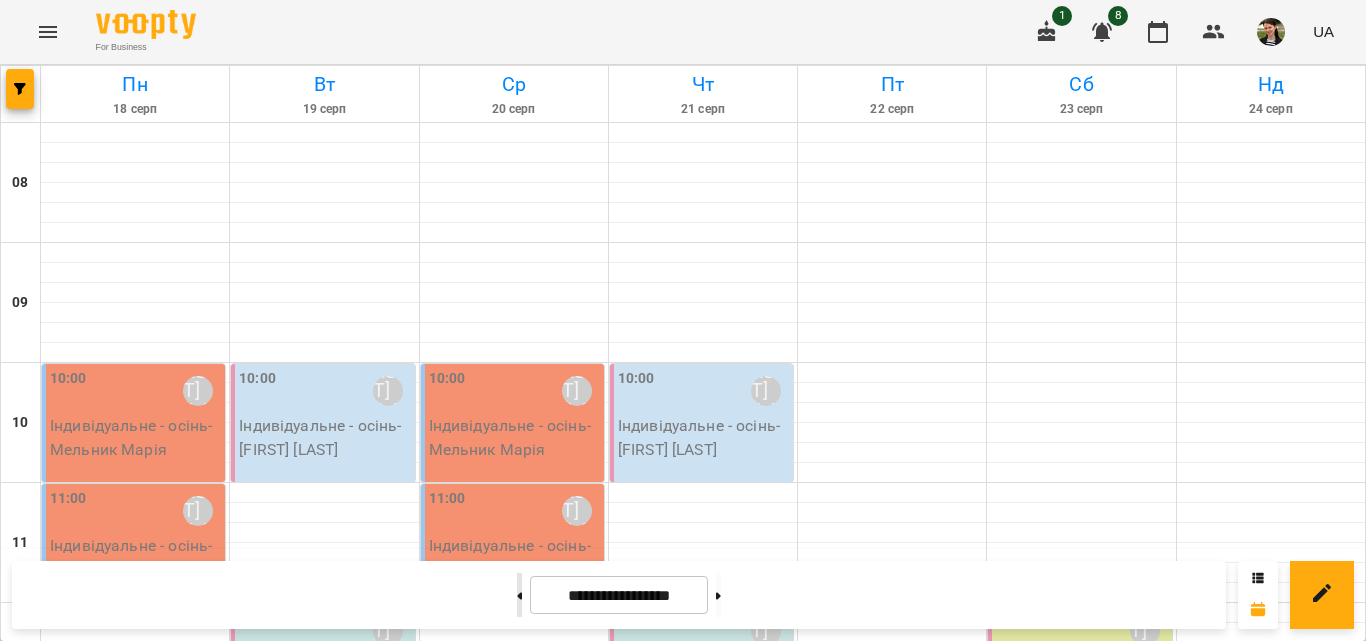 click 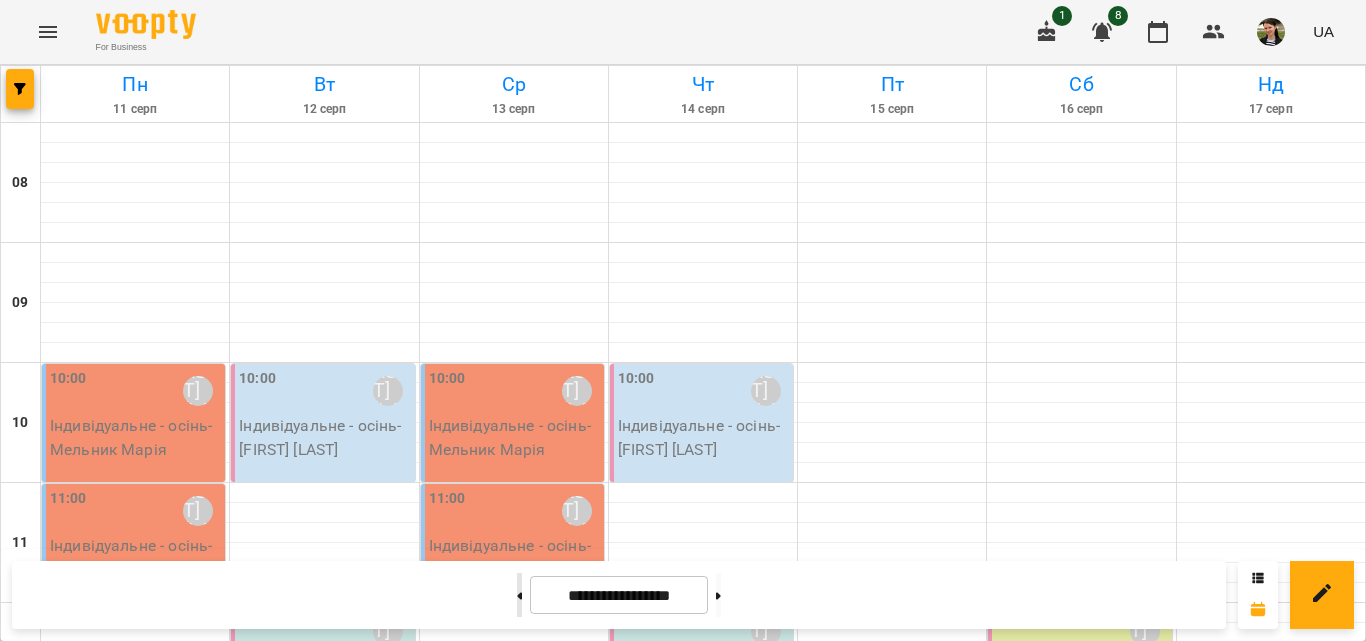 click 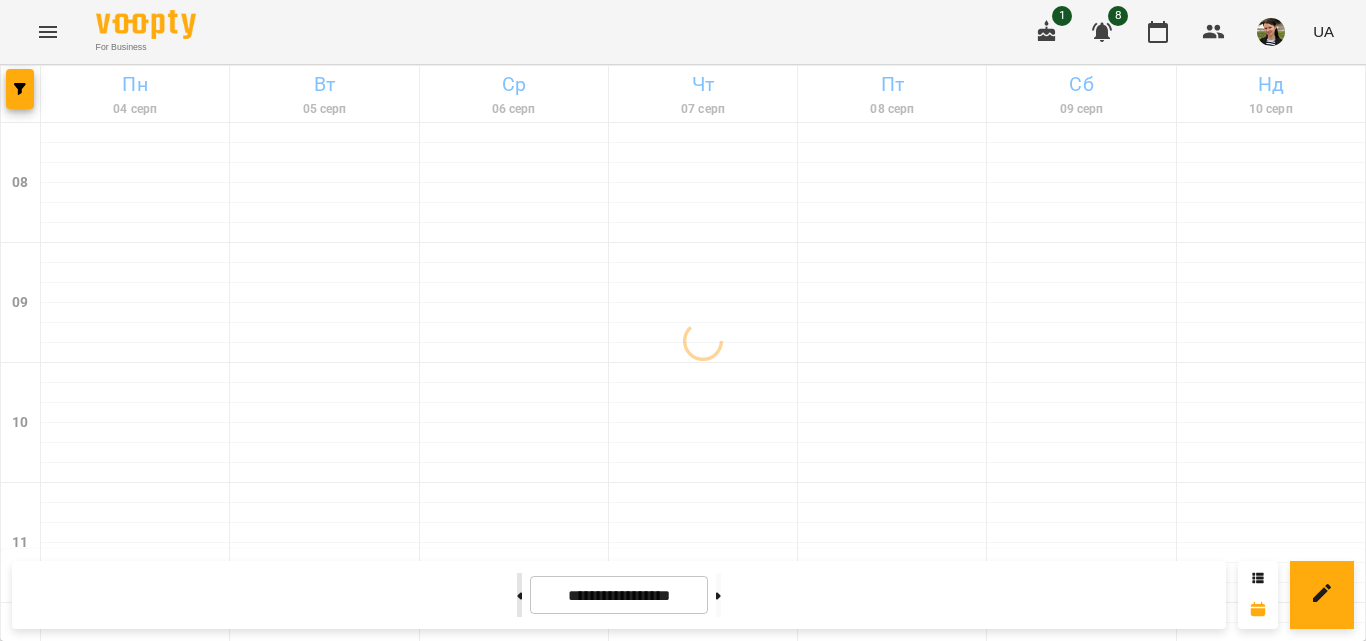 click 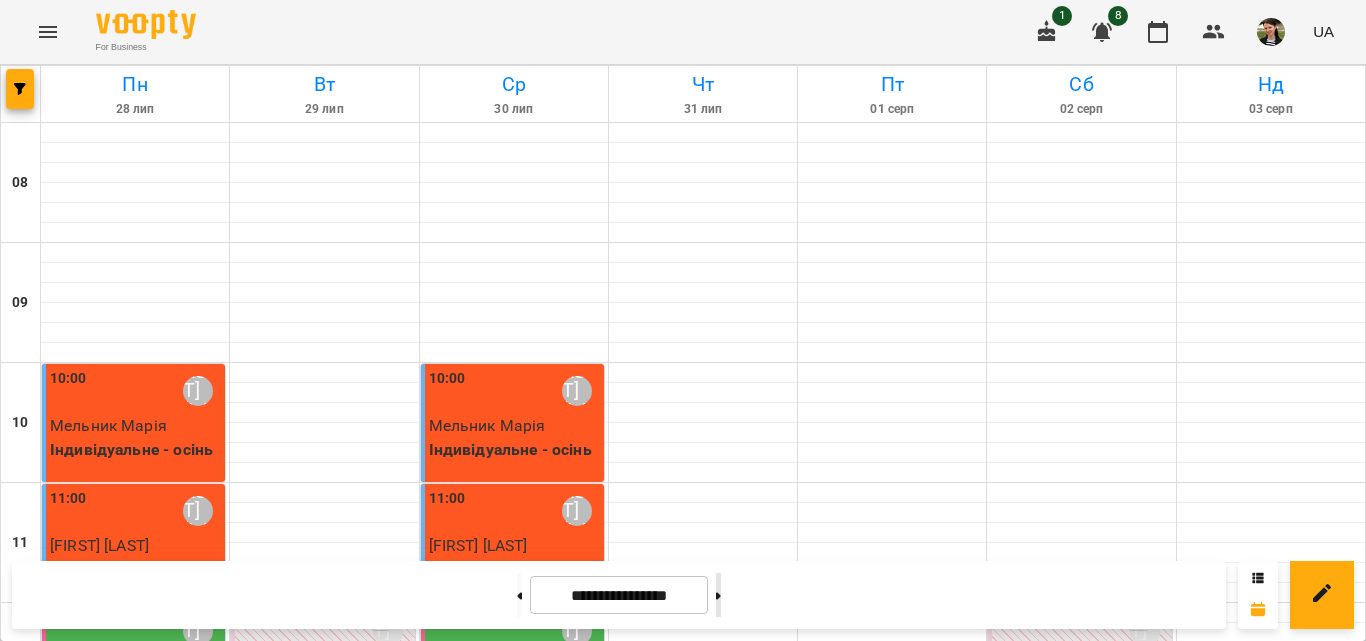 click 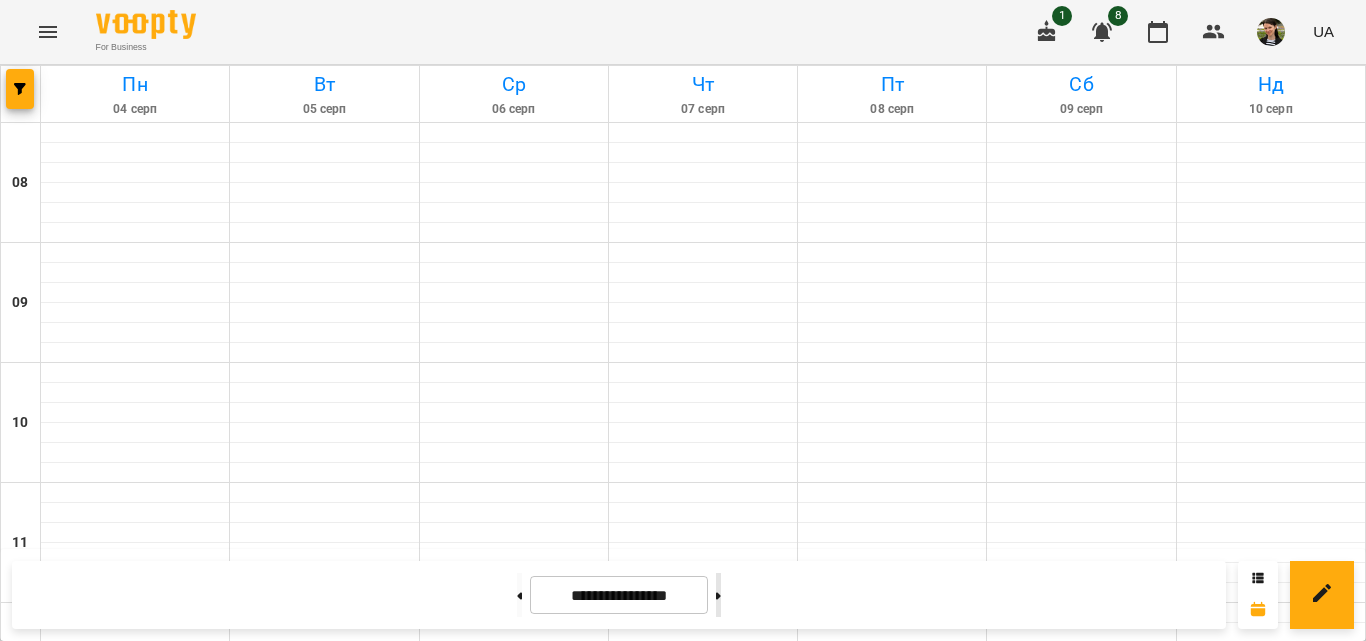 type on "**********" 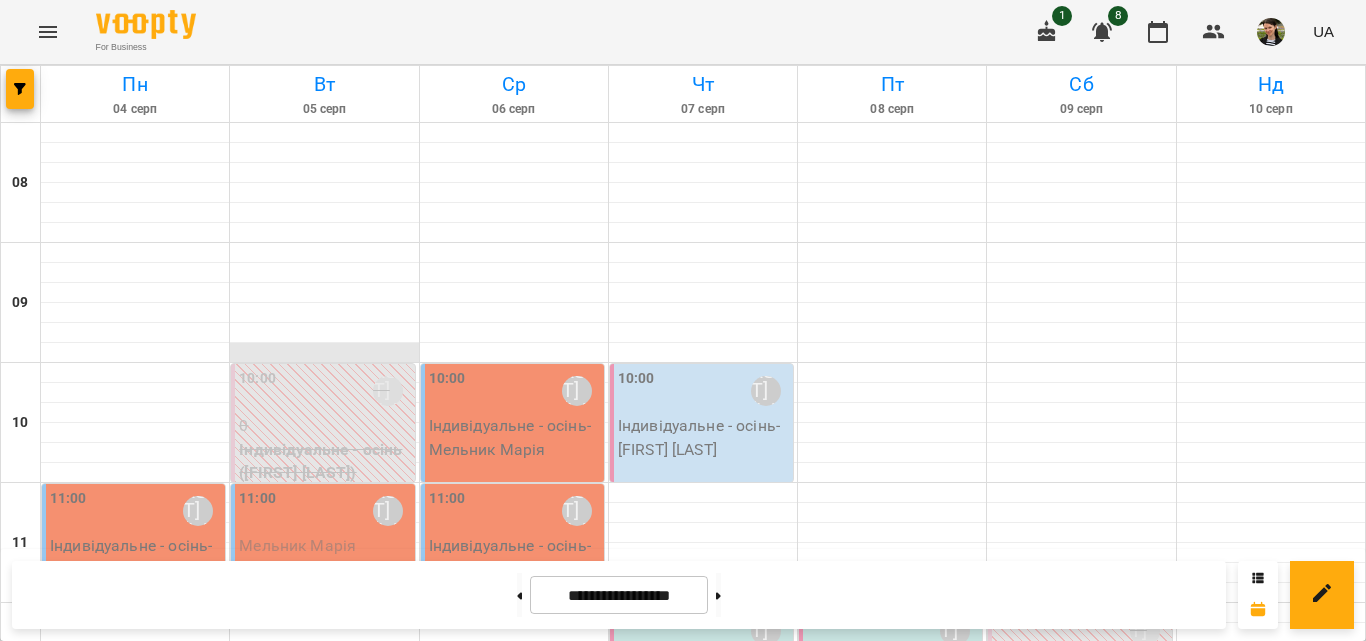 scroll, scrollTop: 200, scrollLeft: 0, axis: vertical 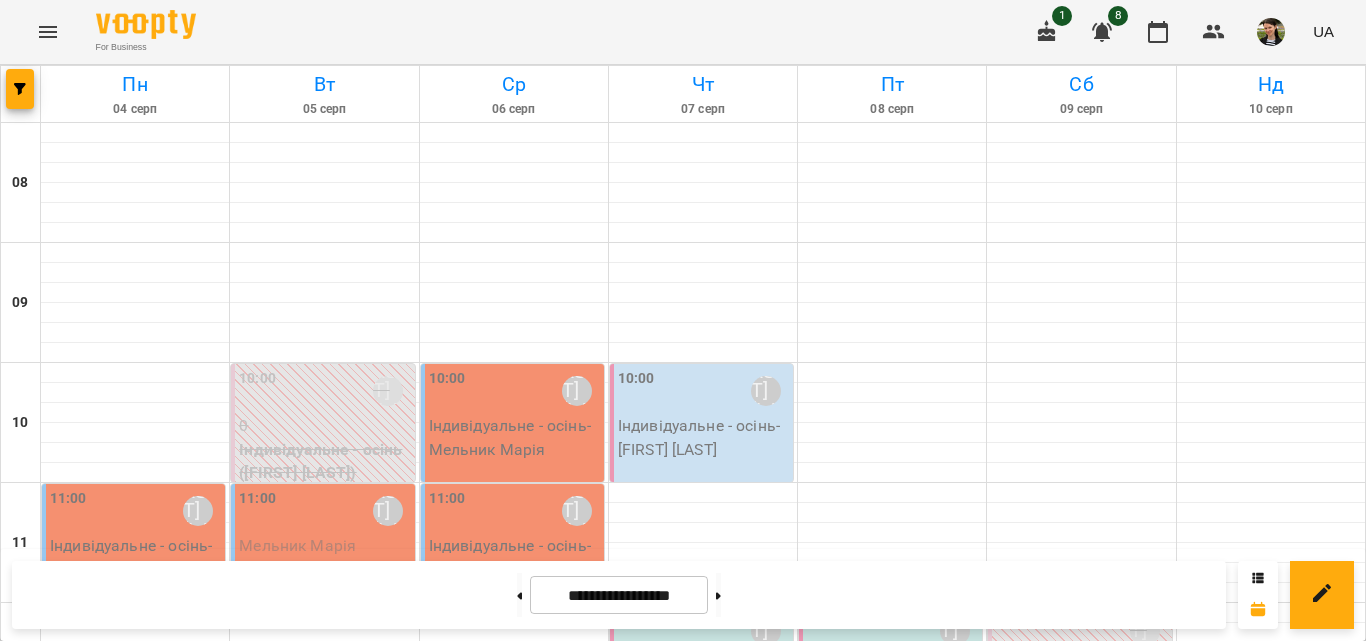 click on "Індивідуальне - осінь  - [FIRST] [LAST]" at bounding box center [135, 557] 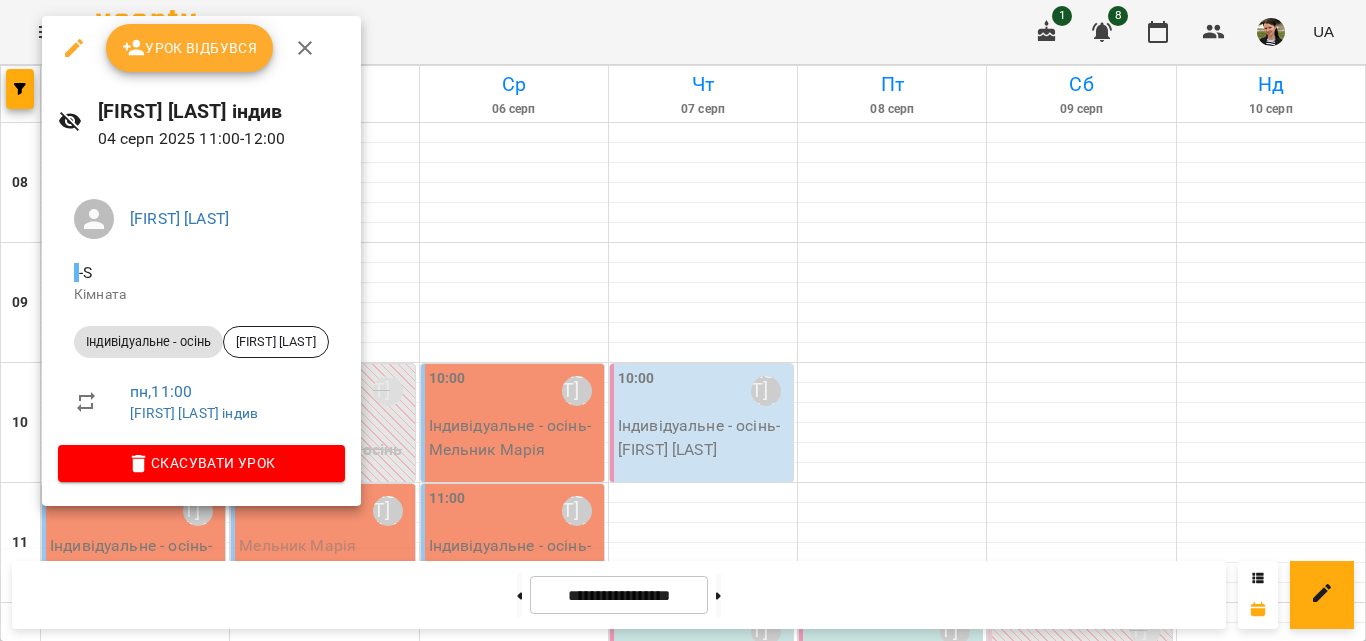 click on "Урок відбувся" at bounding box center [190, 48] 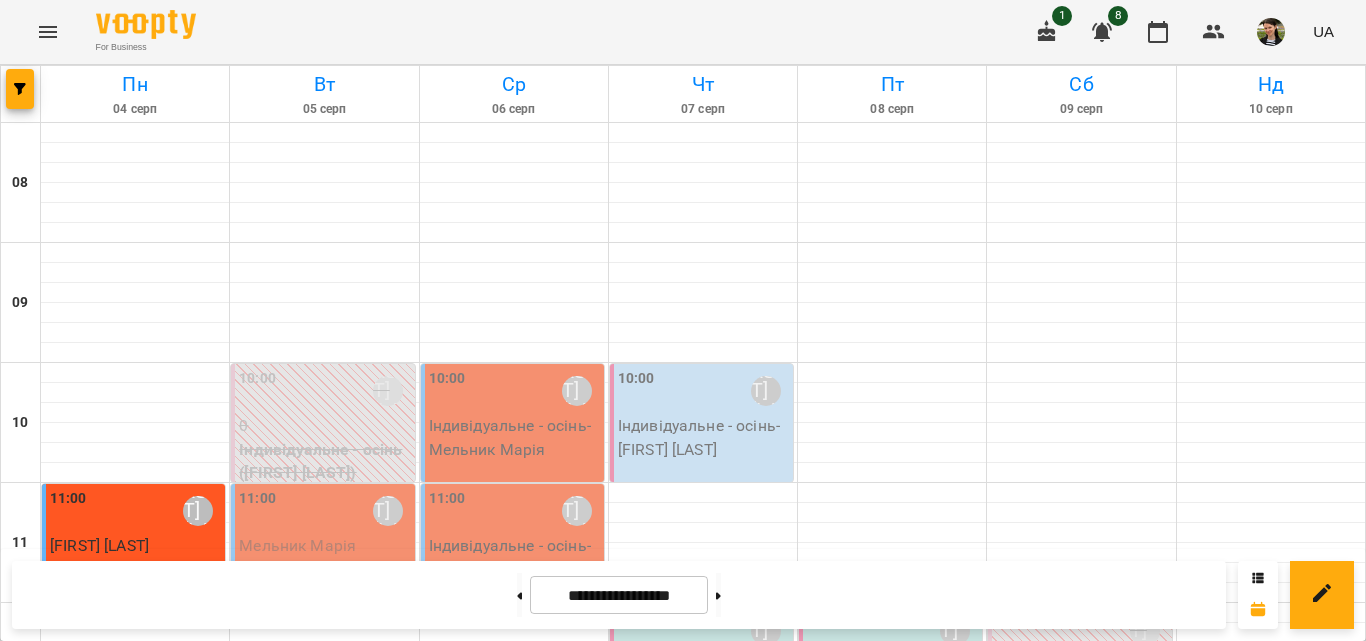 scroll, scrollTop: 400, scrollLeft: 0, axis: vertical 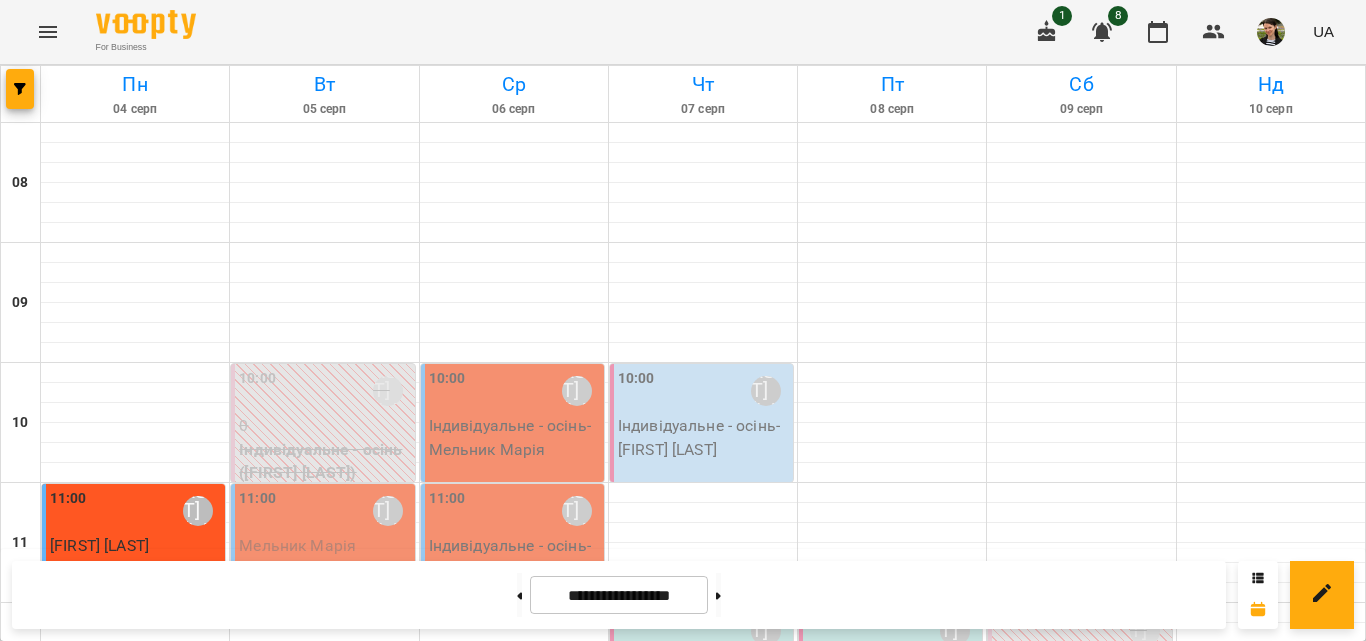 click on "[FIRST] [LAST]" at bounding box center [386, 778] 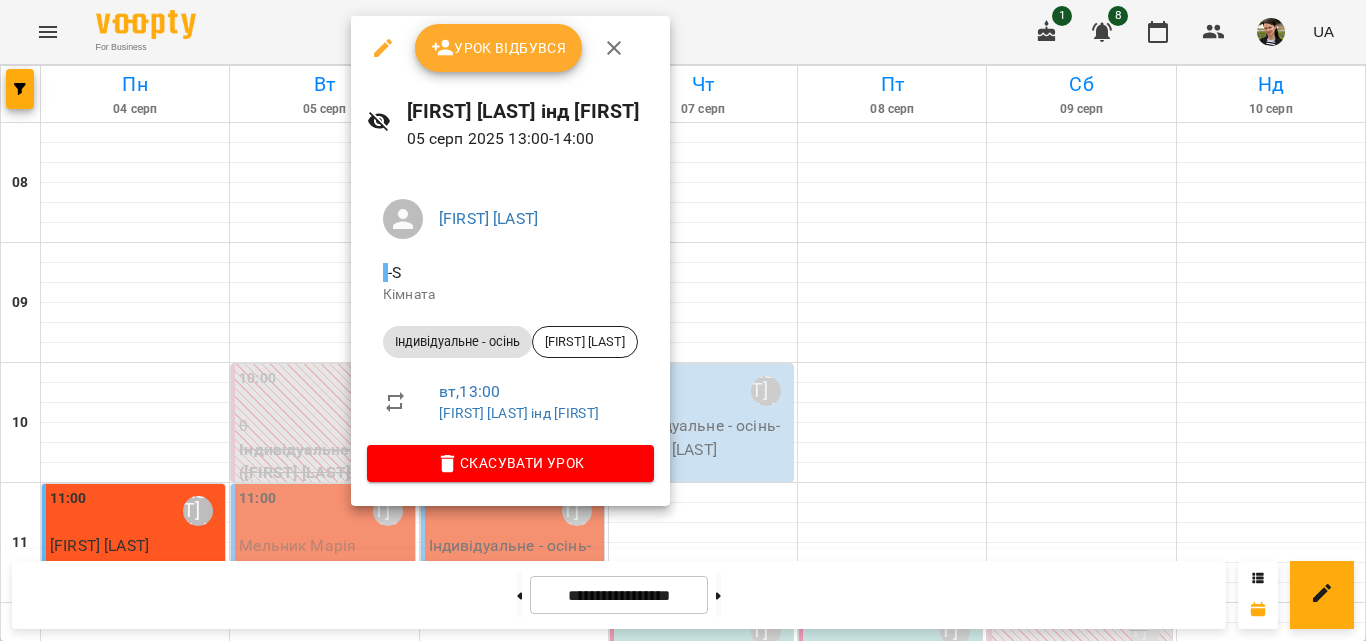 click 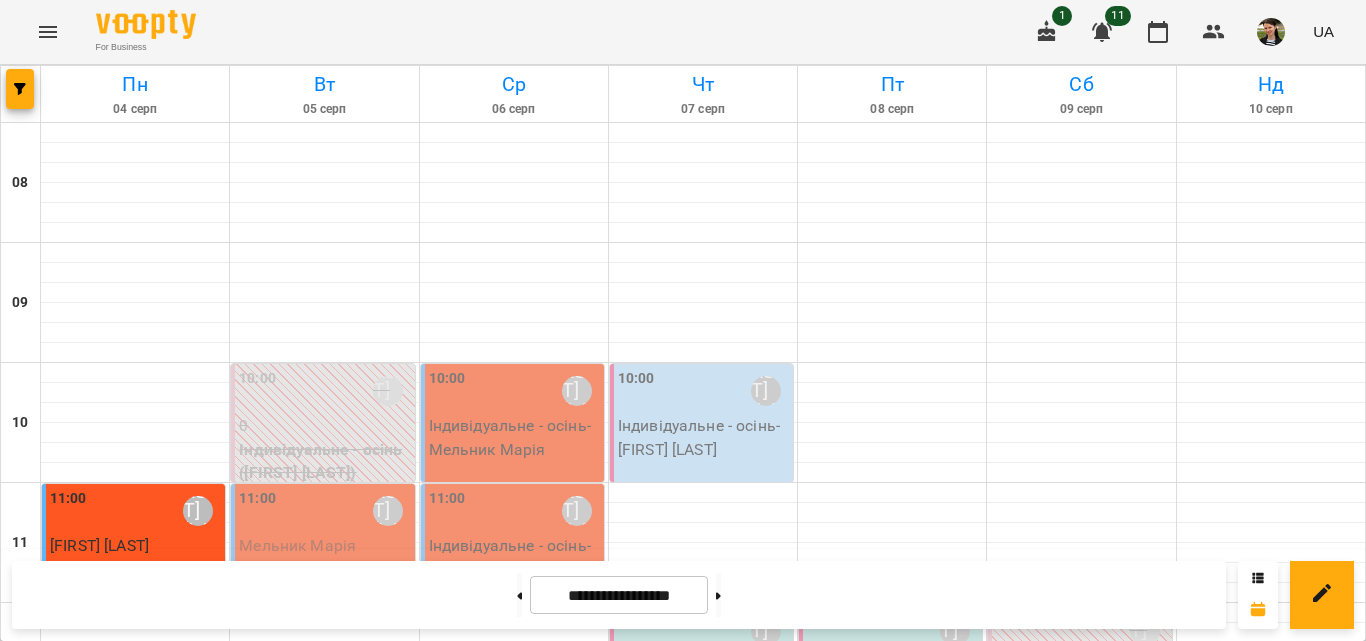 scroll, scrollTop: 383, scrollLeft: 0, axis: vertical 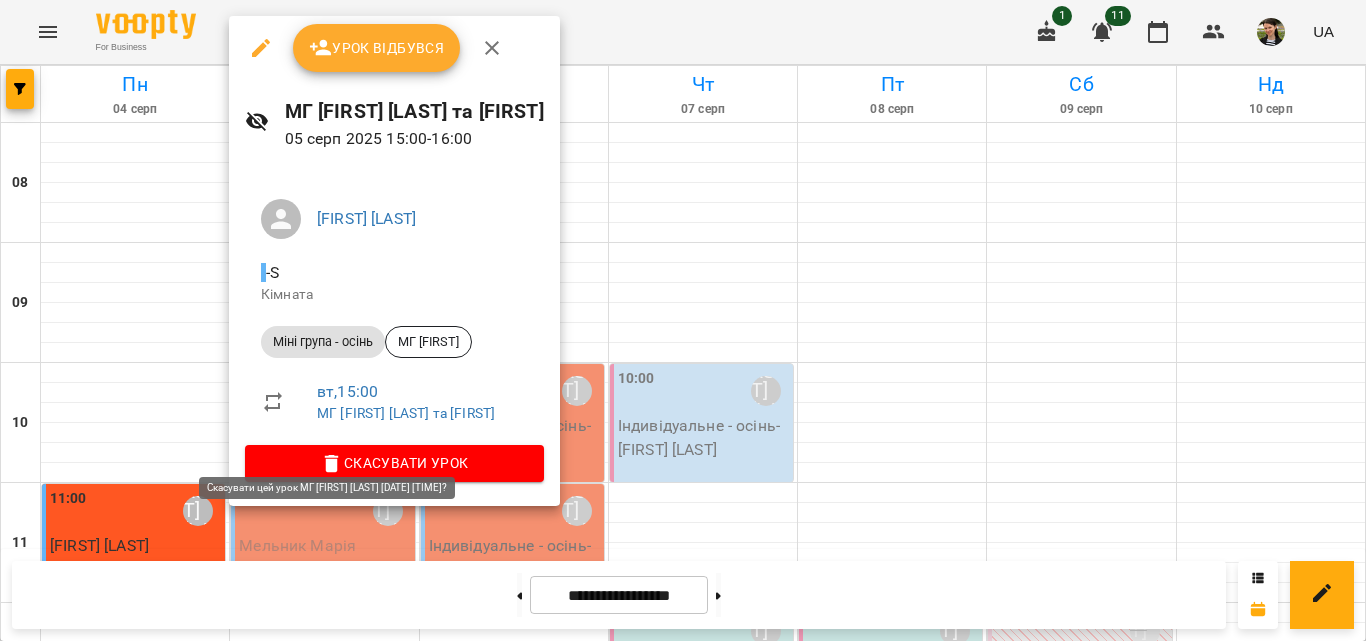 click on "Скасувати Урок" at bounding box center (394, 463) 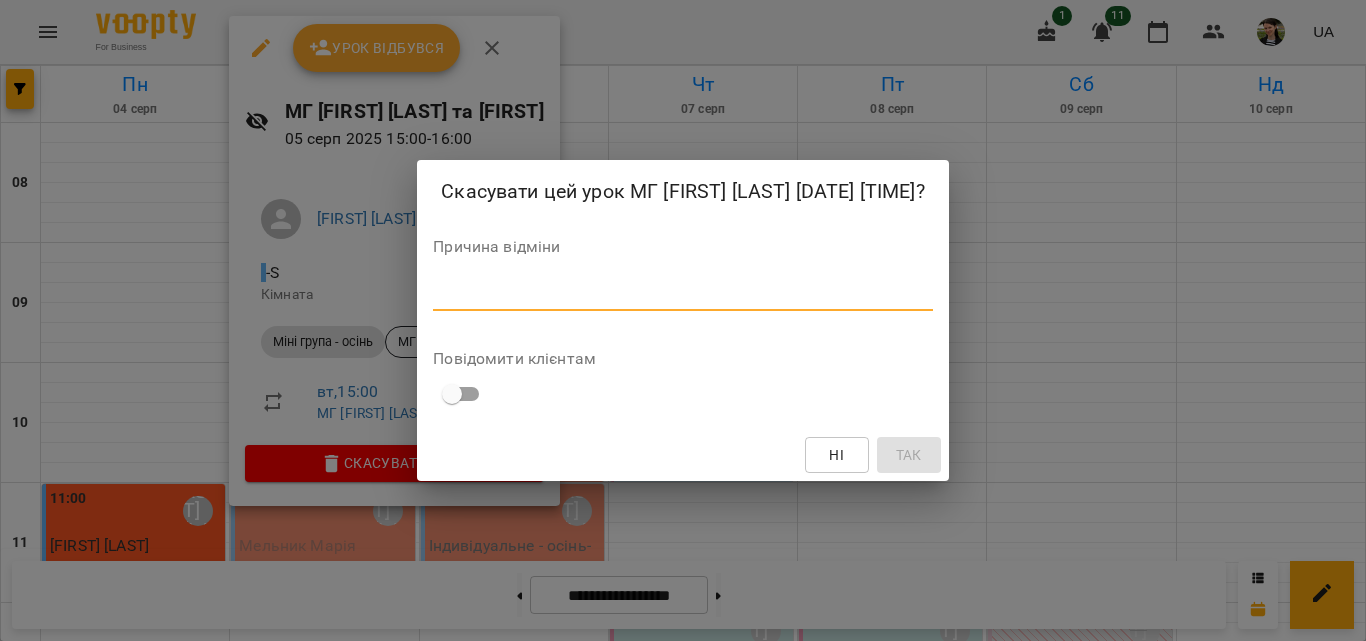 click at bounding box center [683, 294] 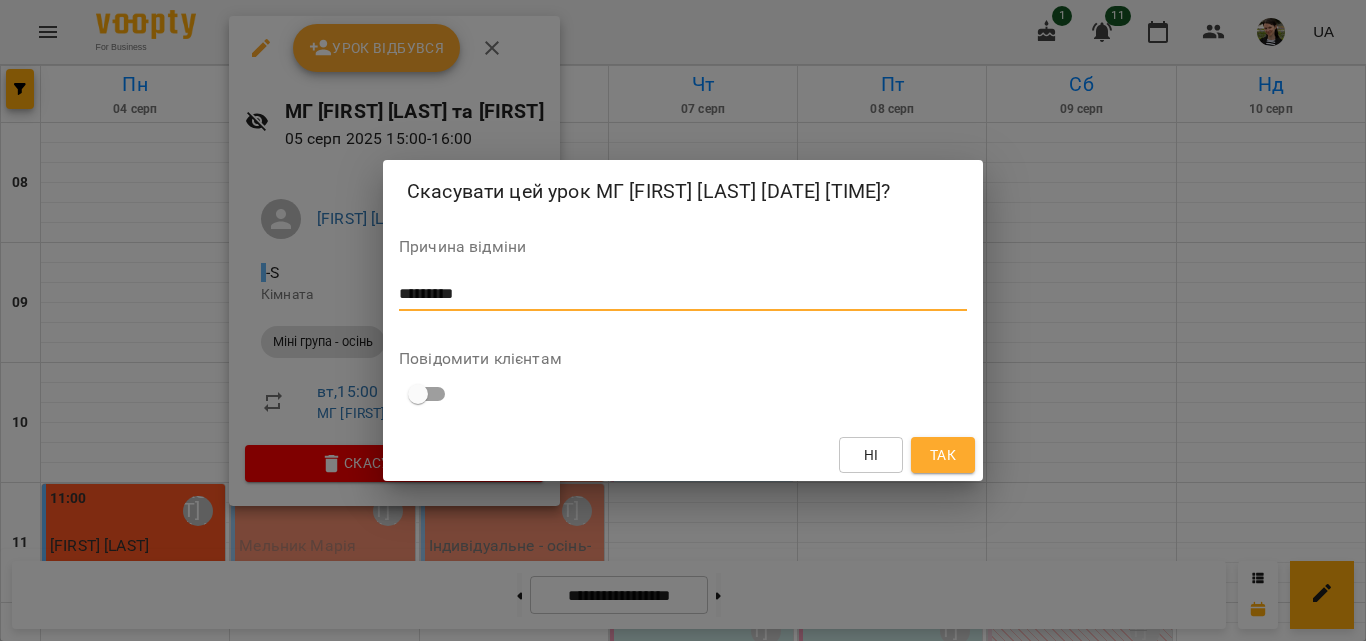 type on "*********" 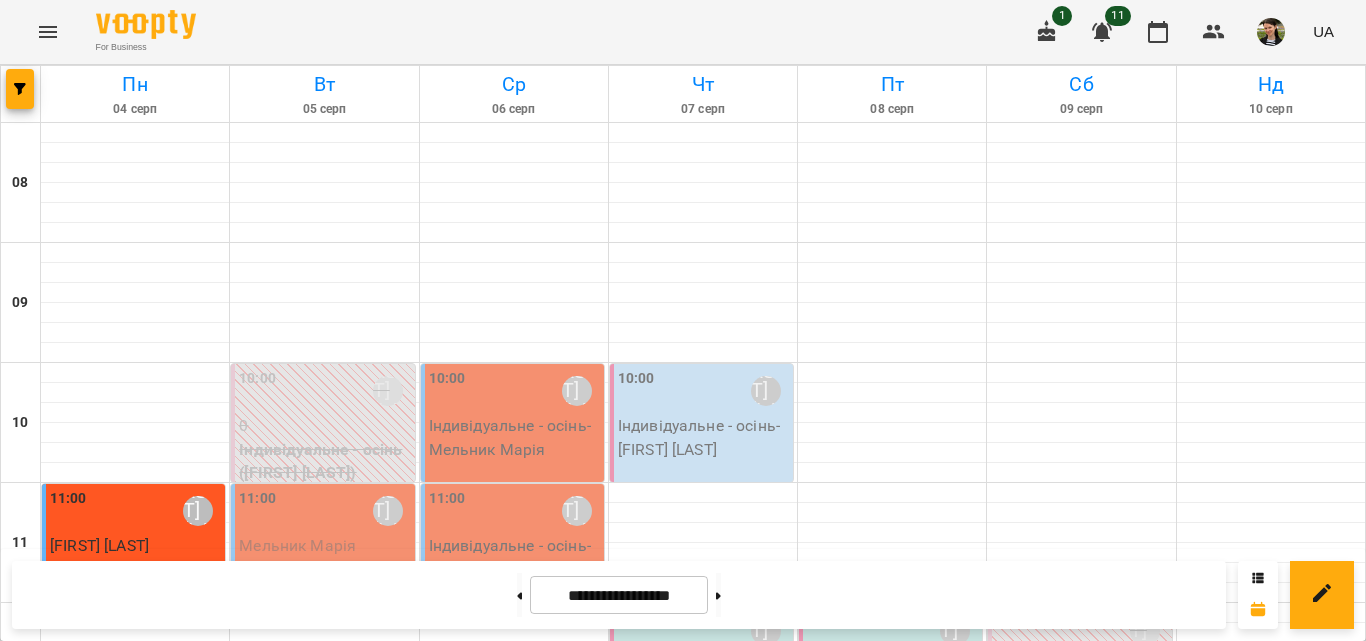 click on "[TIME] [FIRST] [LAST]" at bounding box center [750, 1004] 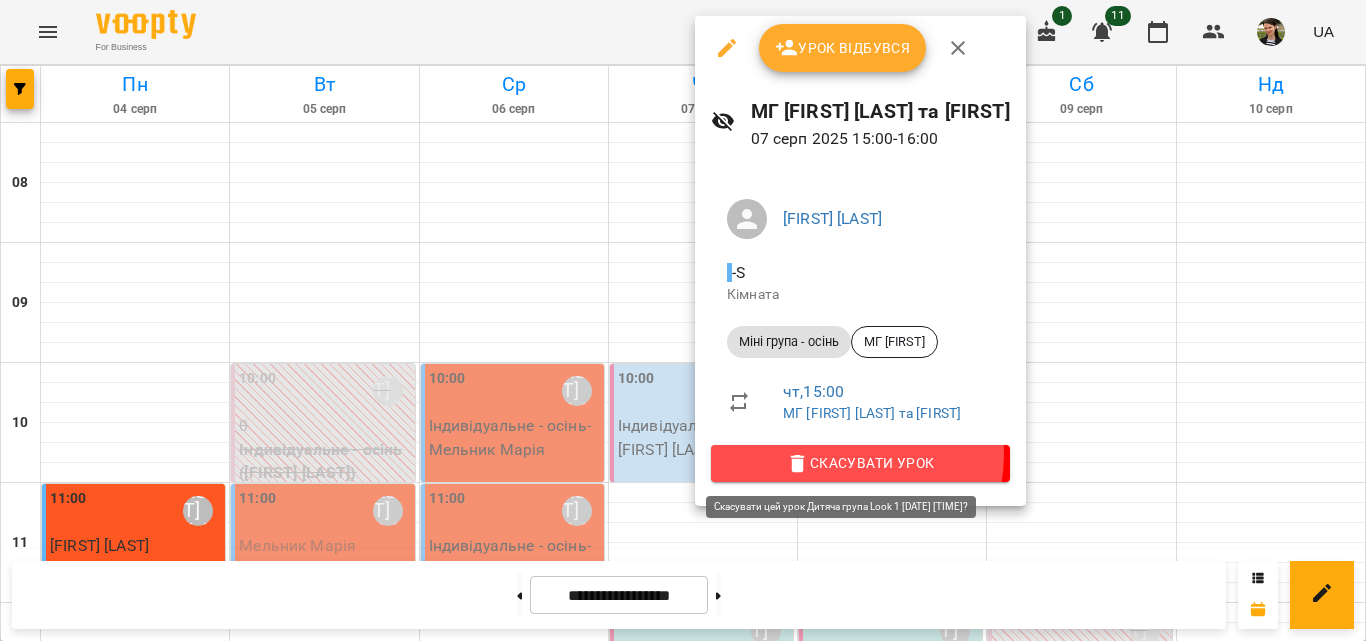 click on "Скасувати Урок" at bounding box center [860, 463] 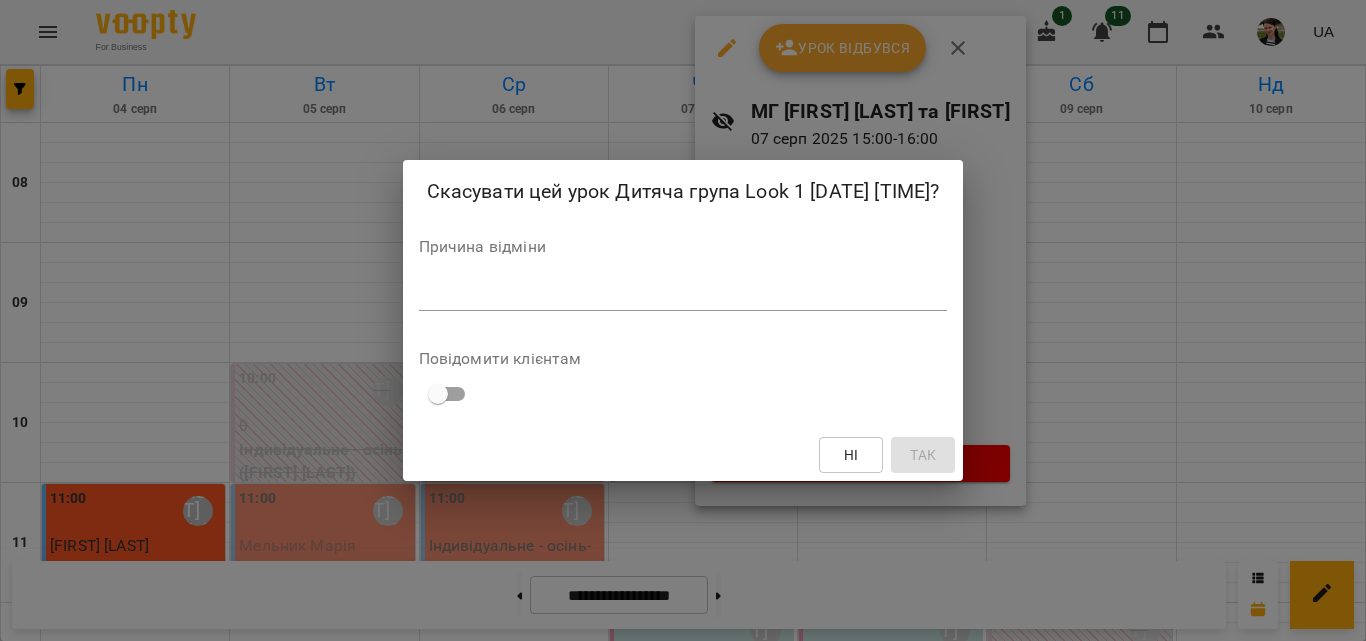 click at bounding box center [683, 294] 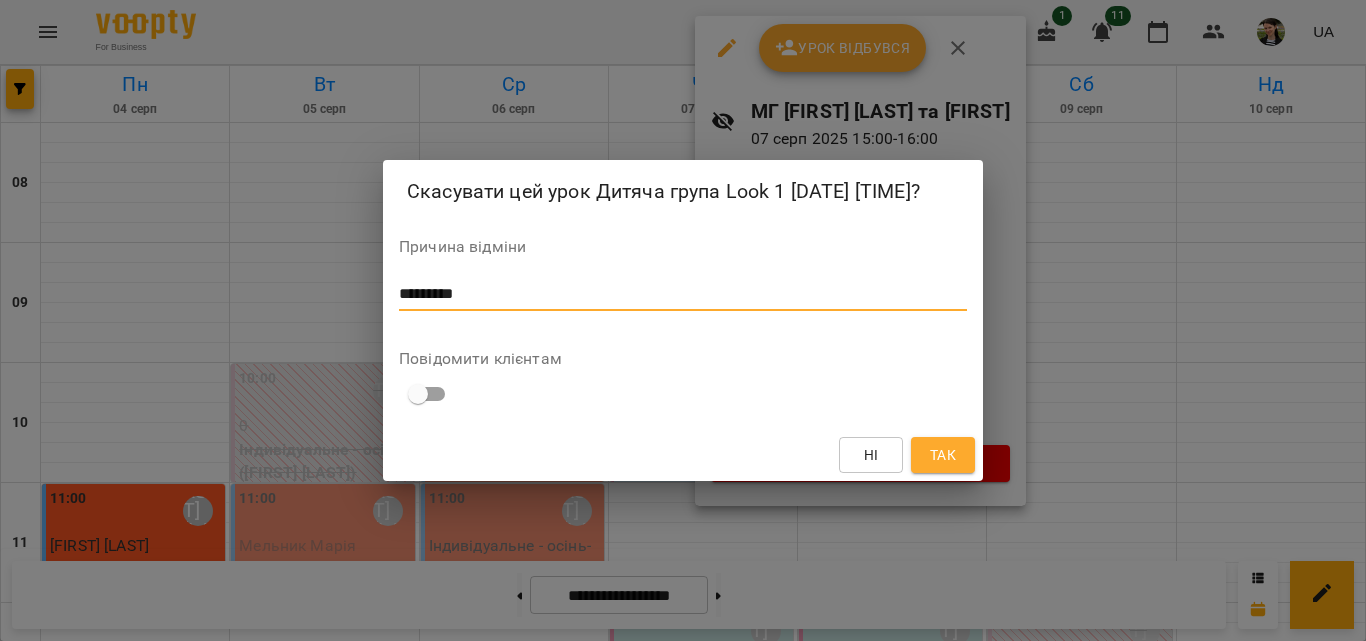 type on "*********" 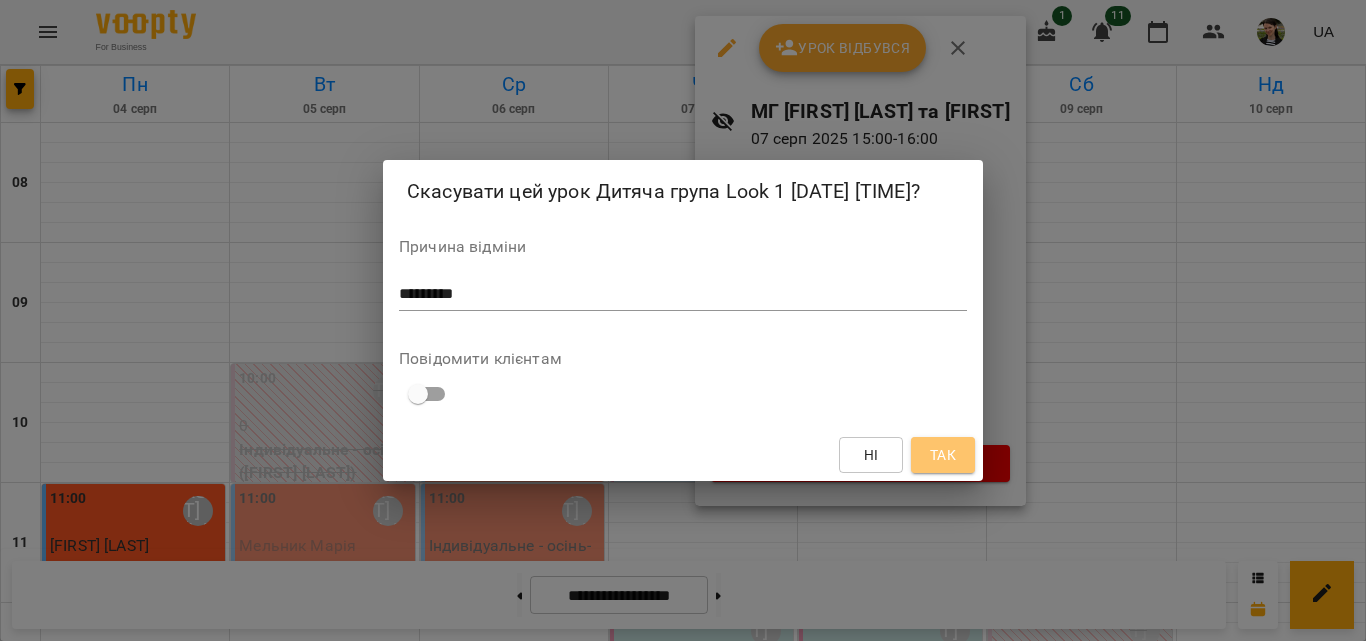 click on "Так" at bounding box center (943, 455) 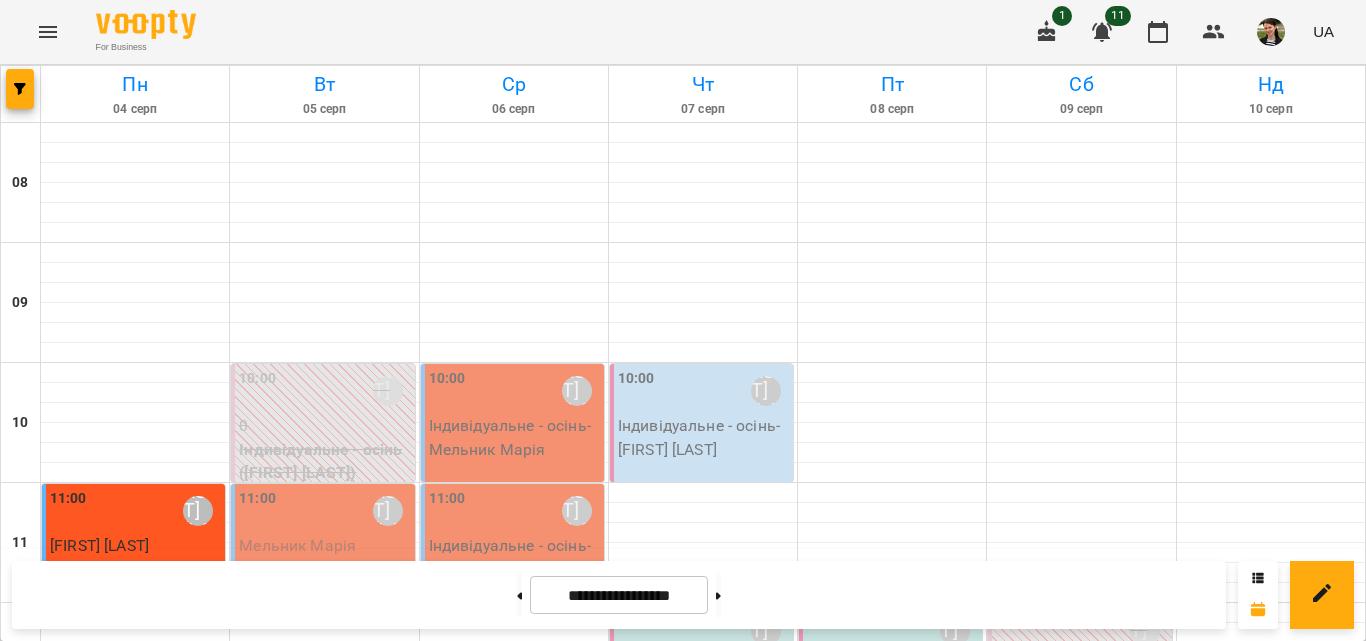 scroll, scrollTop: 300, scrollLeft: 0, axis: vertical 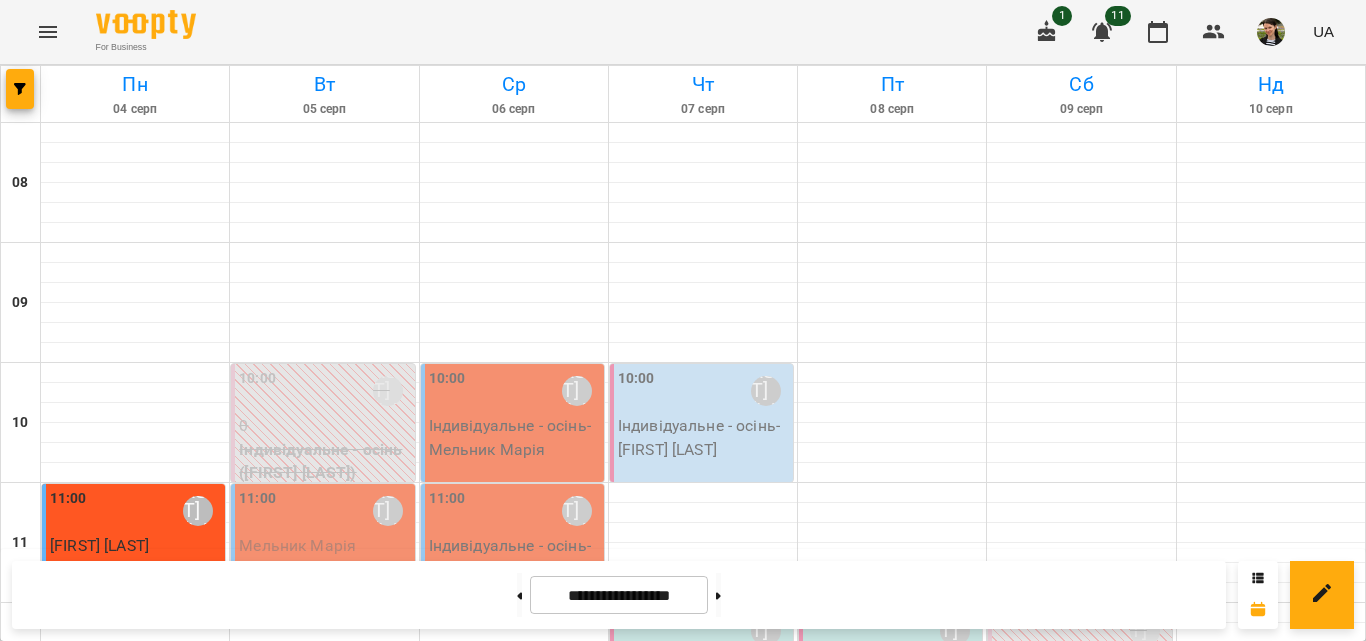 click on "13:00" at bounding box center [381, 741] 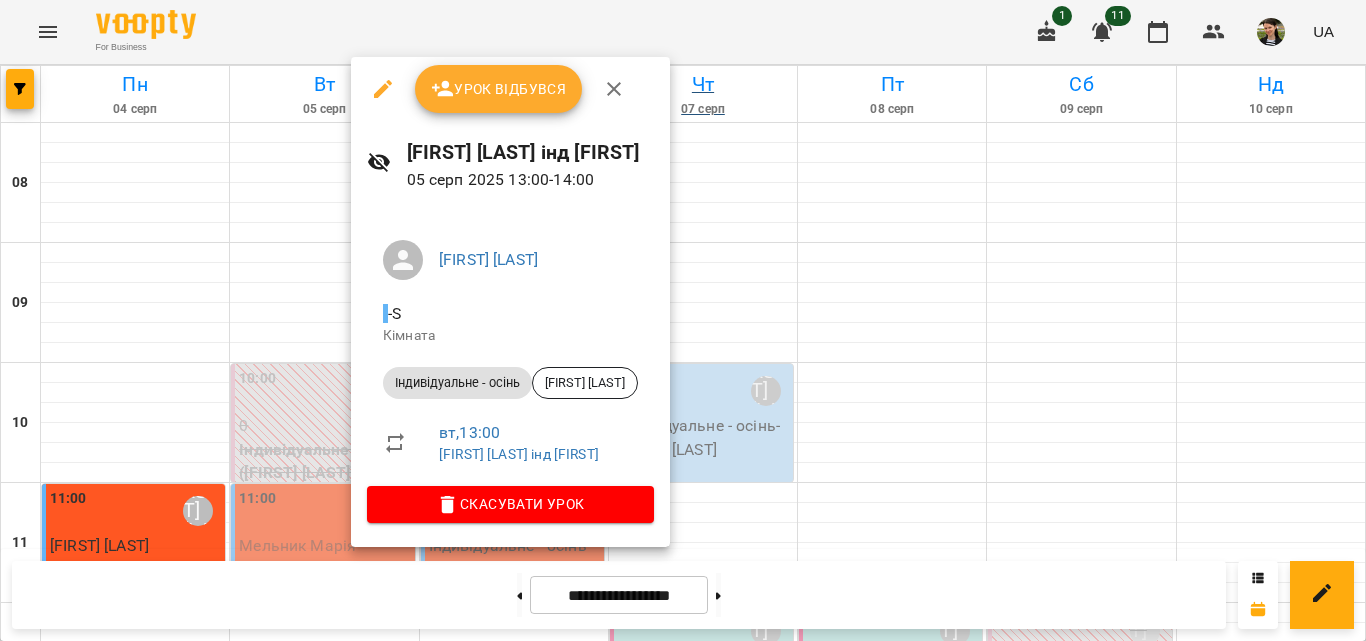 click 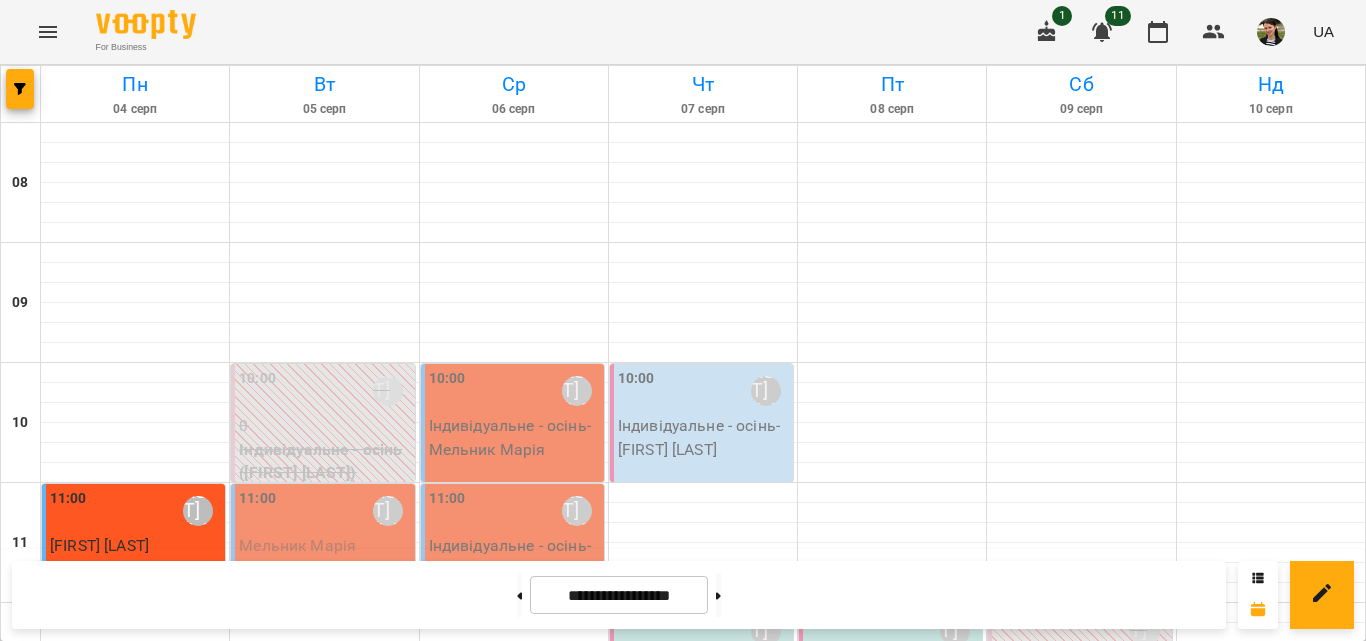 scroll, scrollTop: 452, scrollLeft: 0, axis: vertical 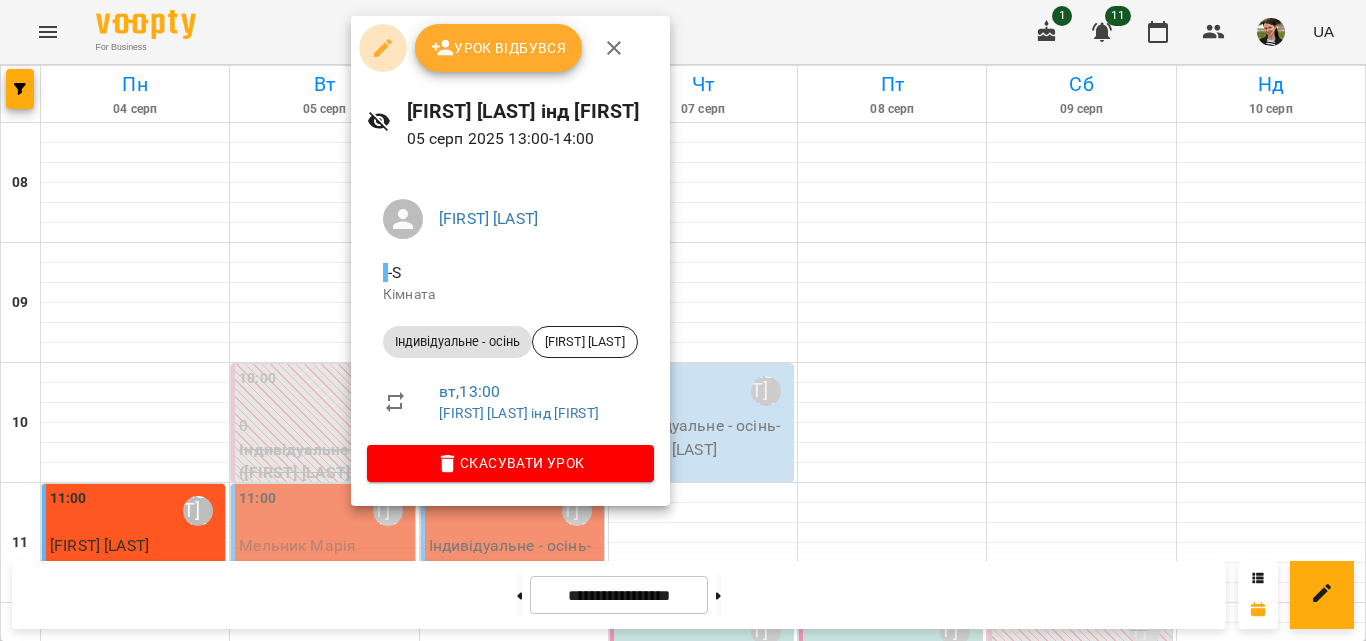 click 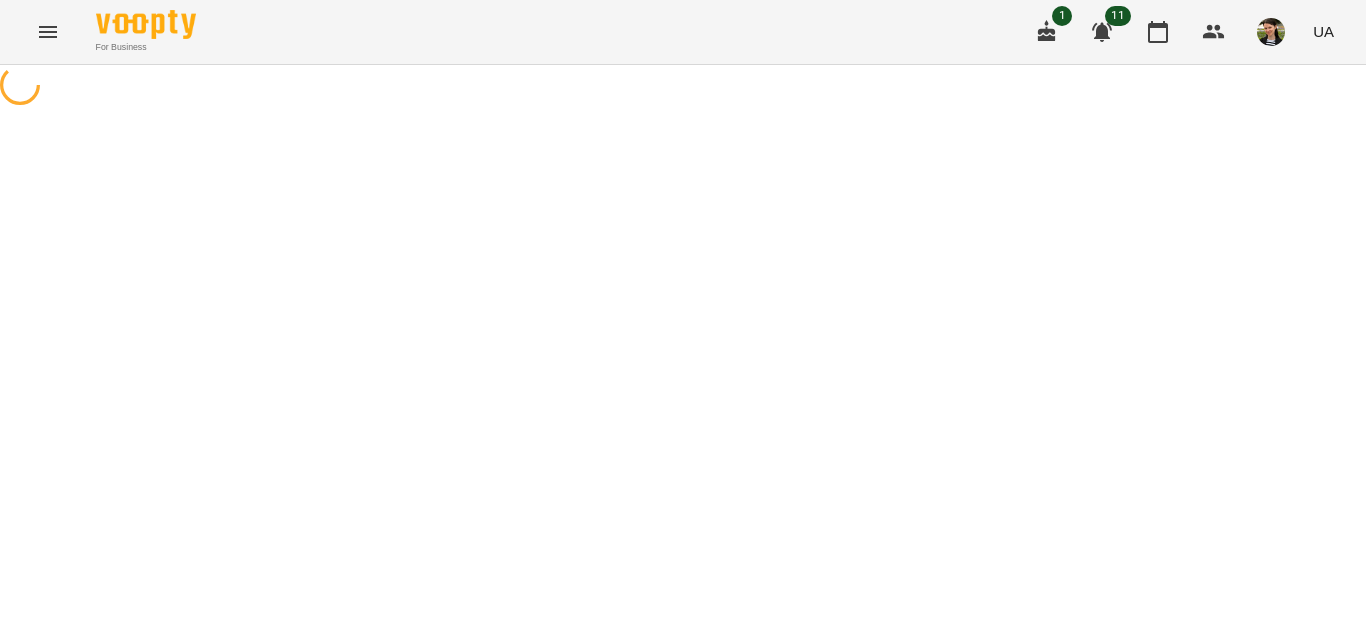 select on "**********" 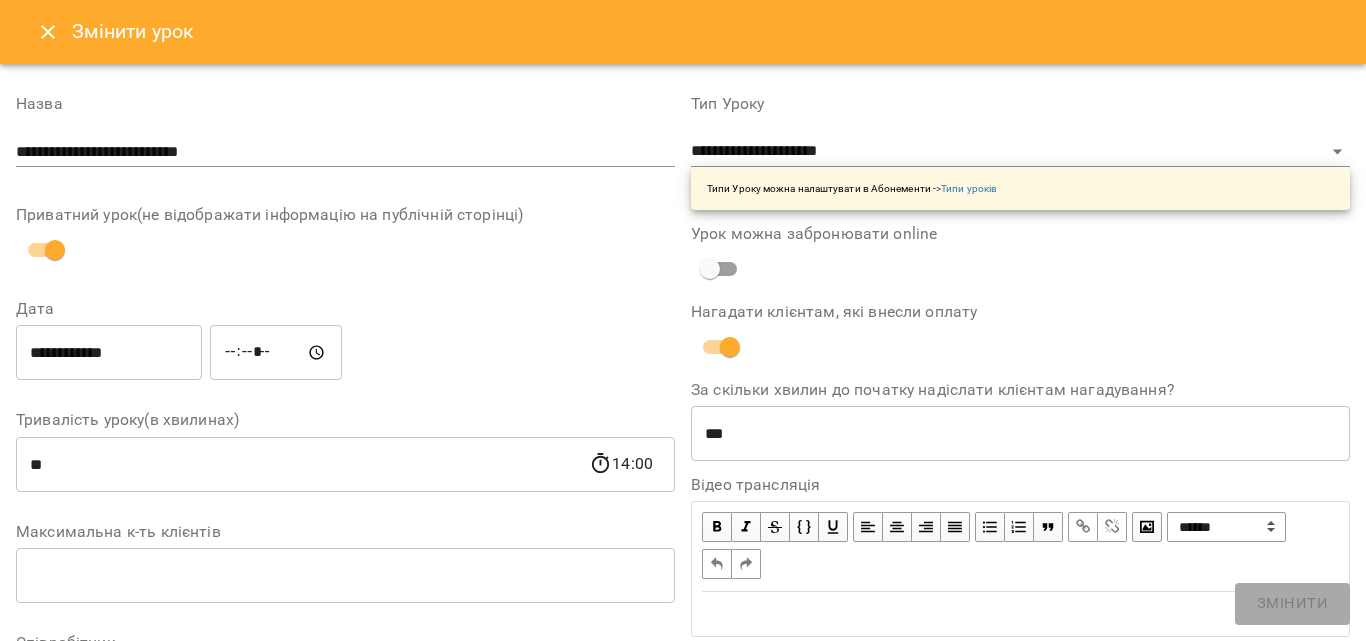 click on "*****" at bounding box center (276, 353) 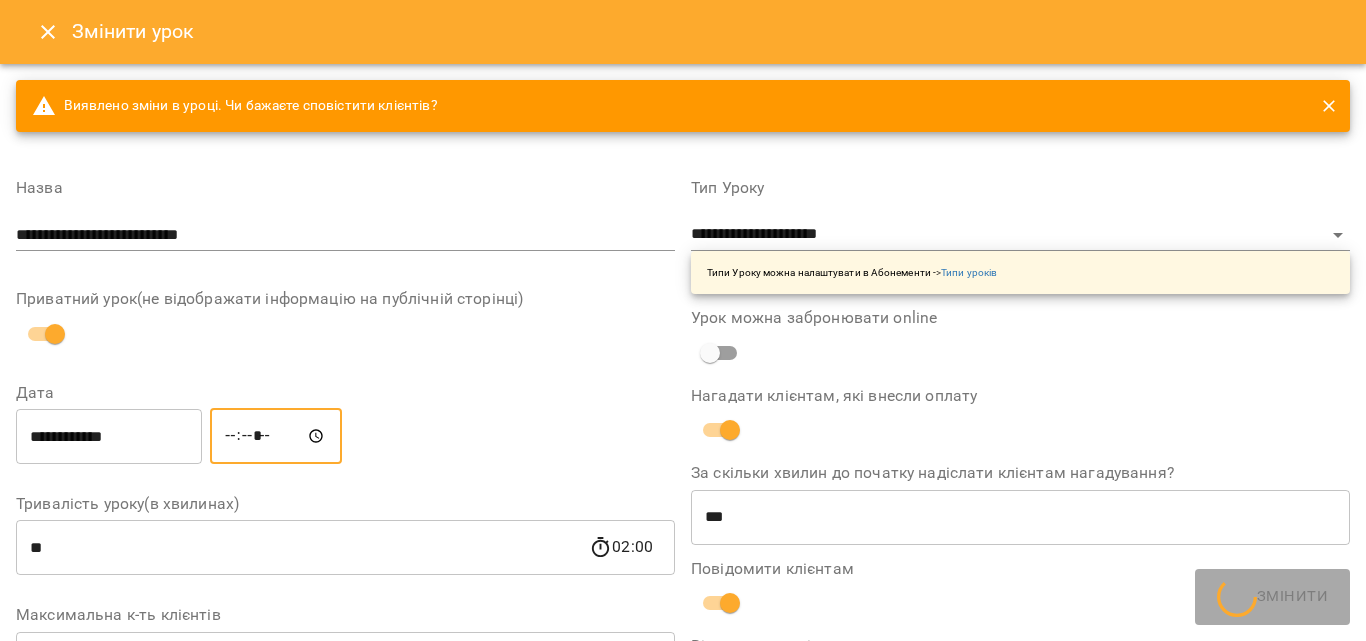 type on "*****" 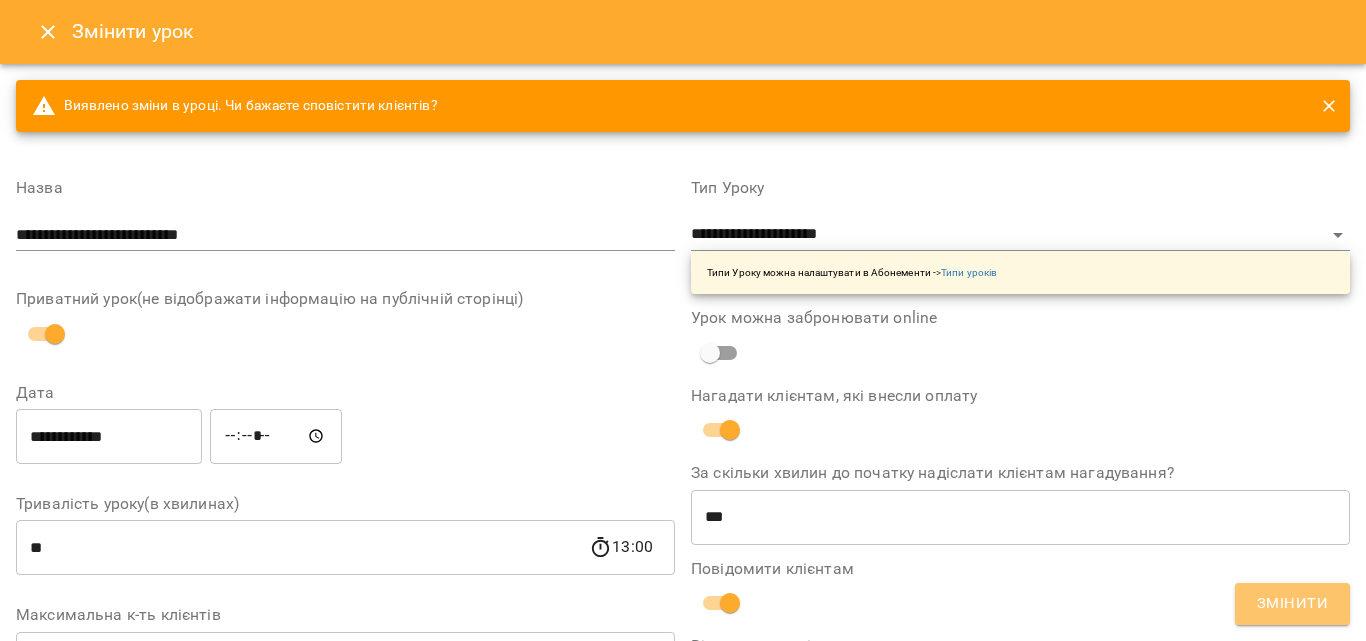 click on "Змінити" at bounding box center [1292, 604] 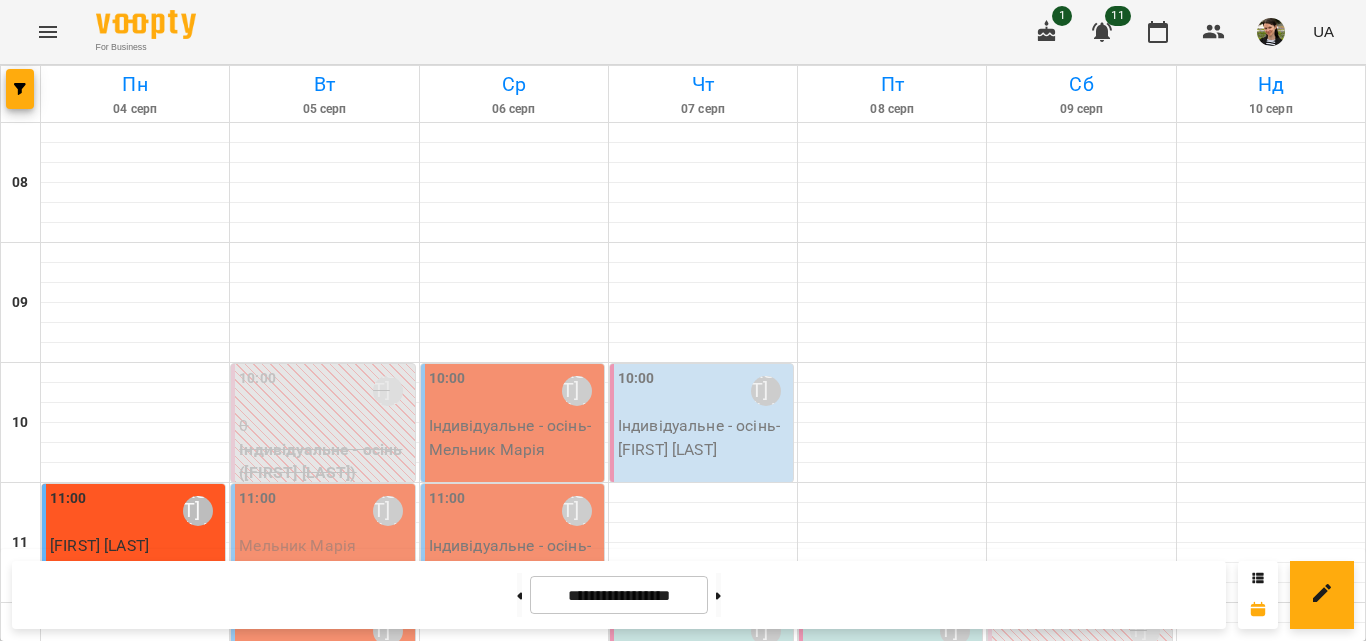 scroll, scrollTop: 400, scrollLeft: 0, axis: vertical 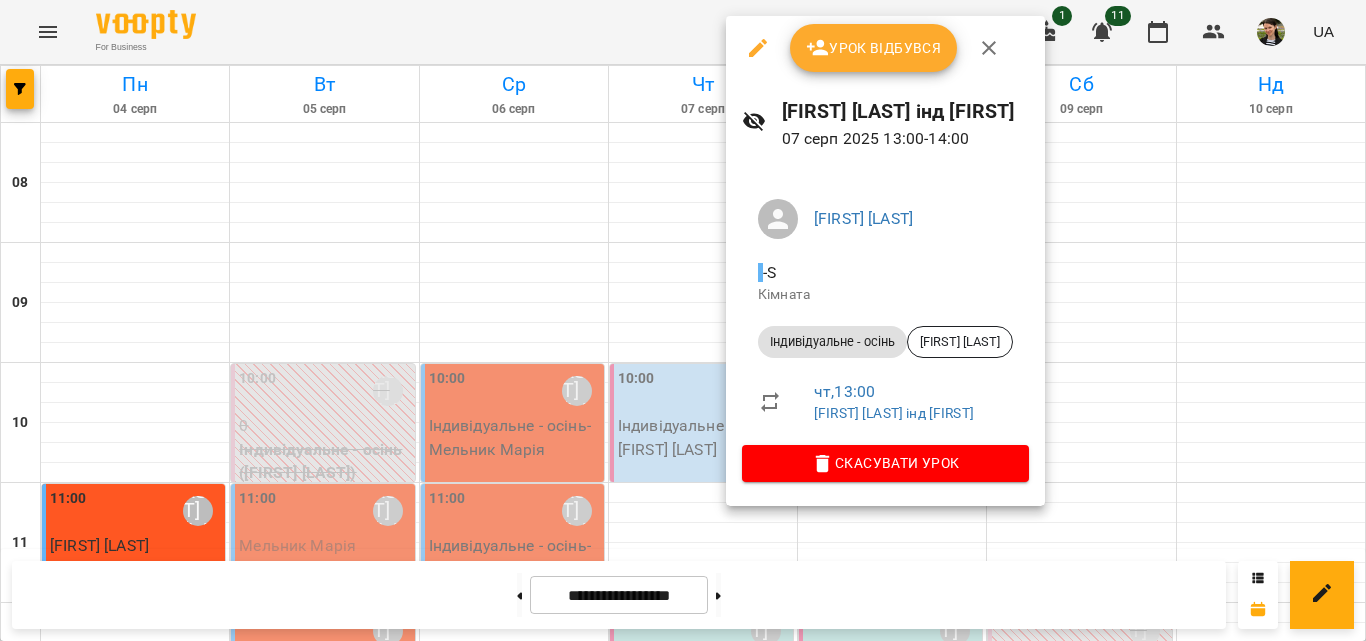 click 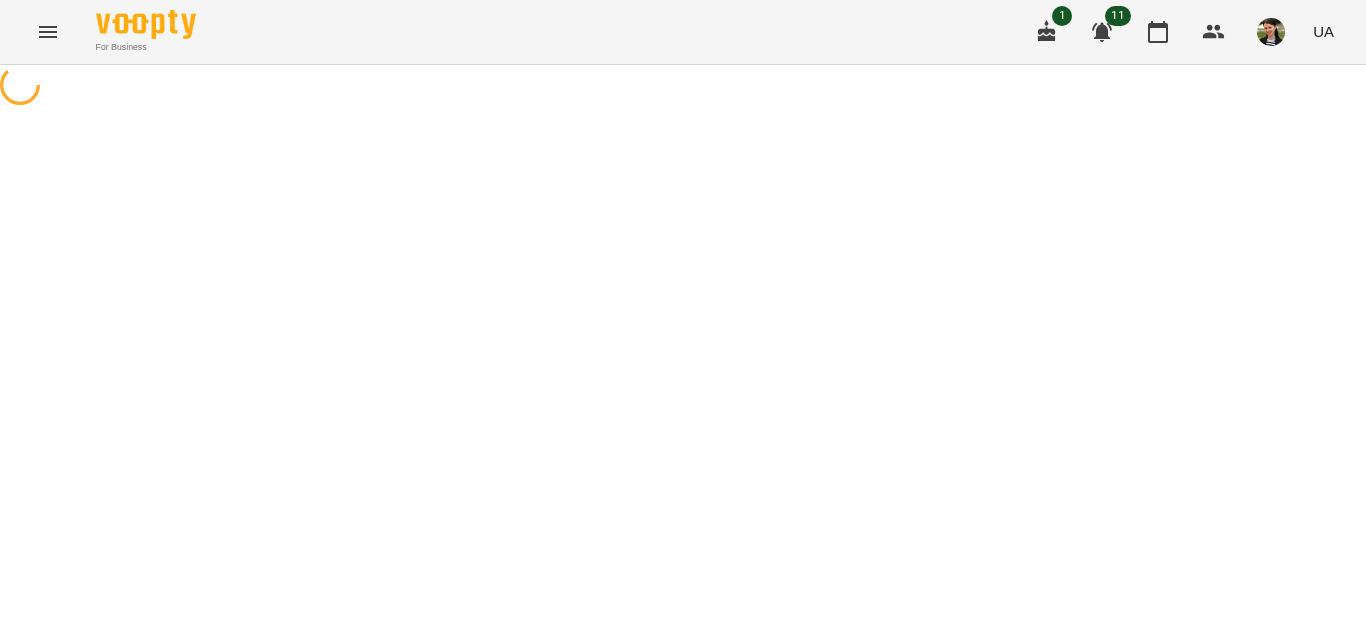 select on "**********" 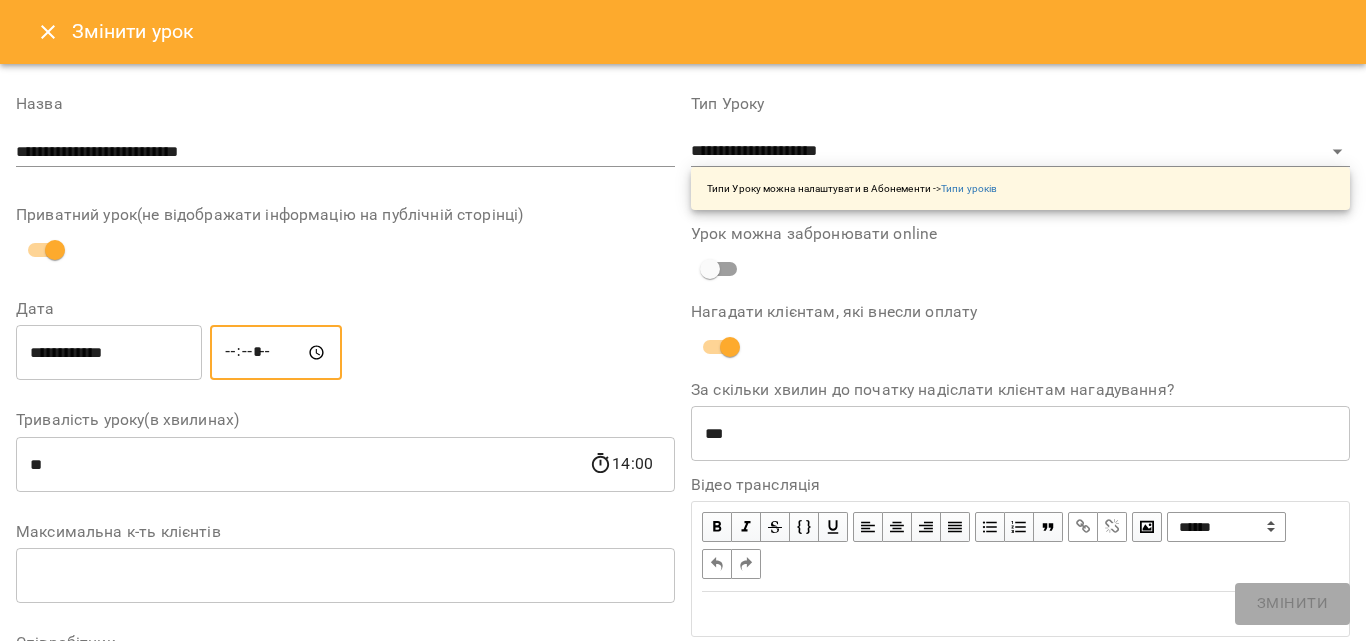 click on "*****" at bounding box center (276, 353) 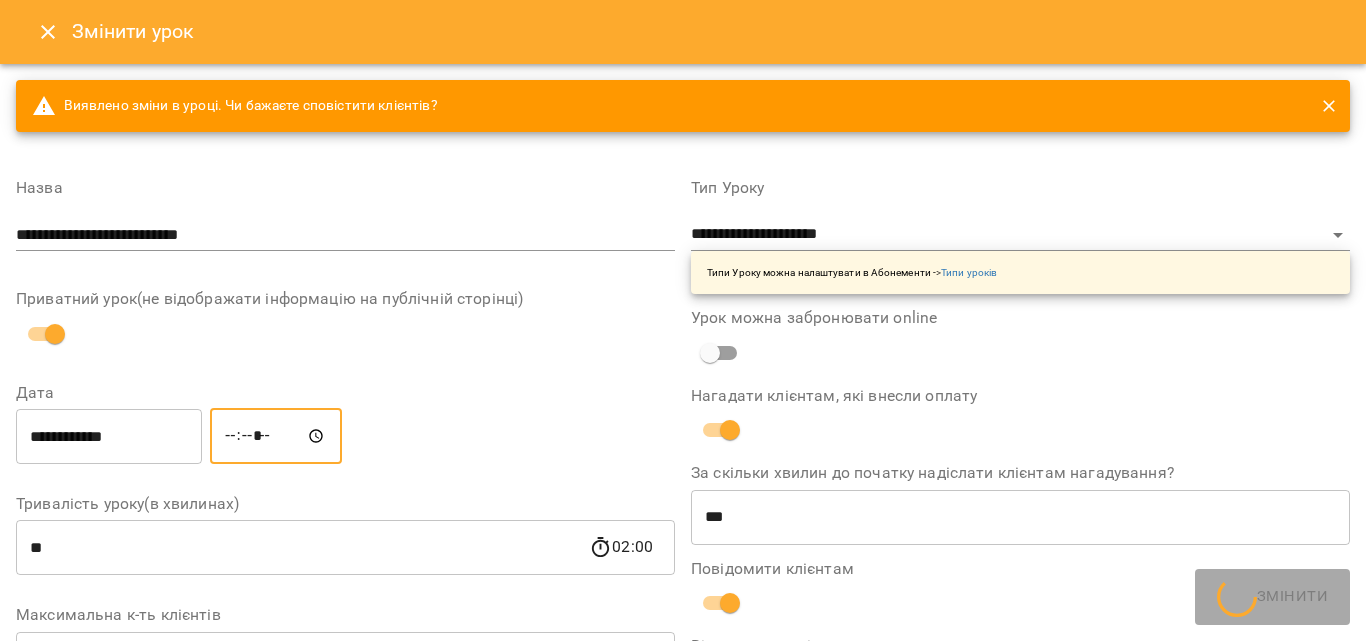 type on "*****" 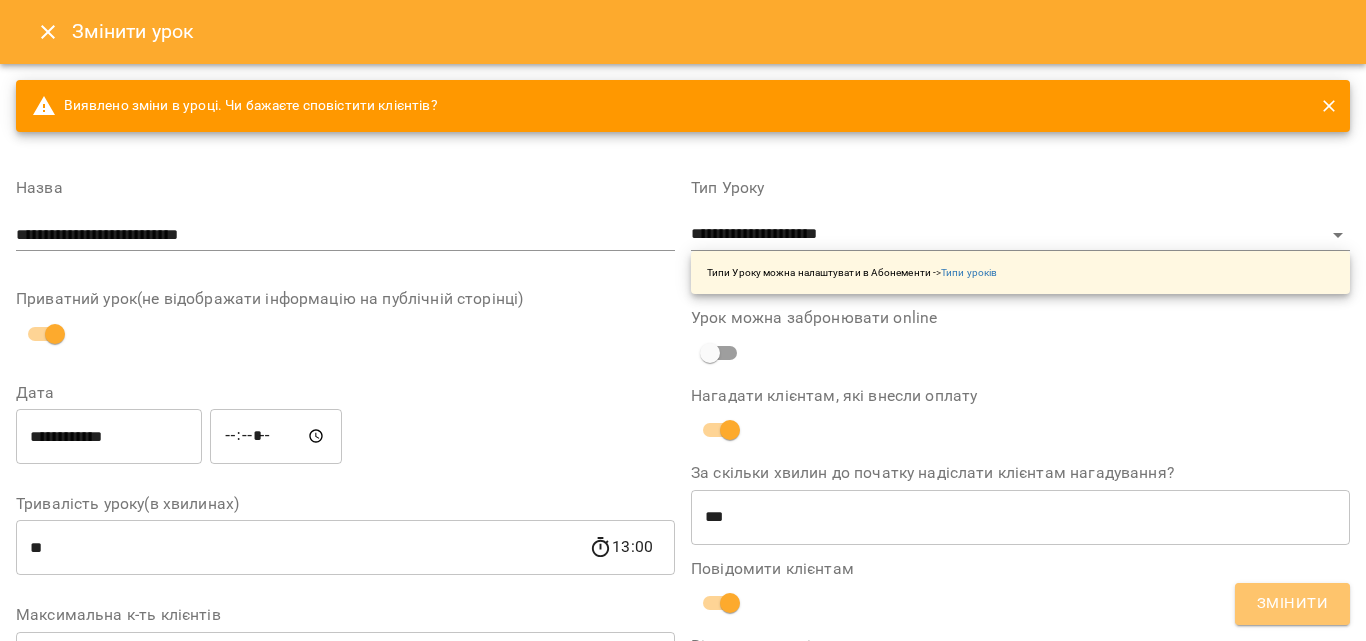 click on "Змінити" at bounding box center (1292, 604) 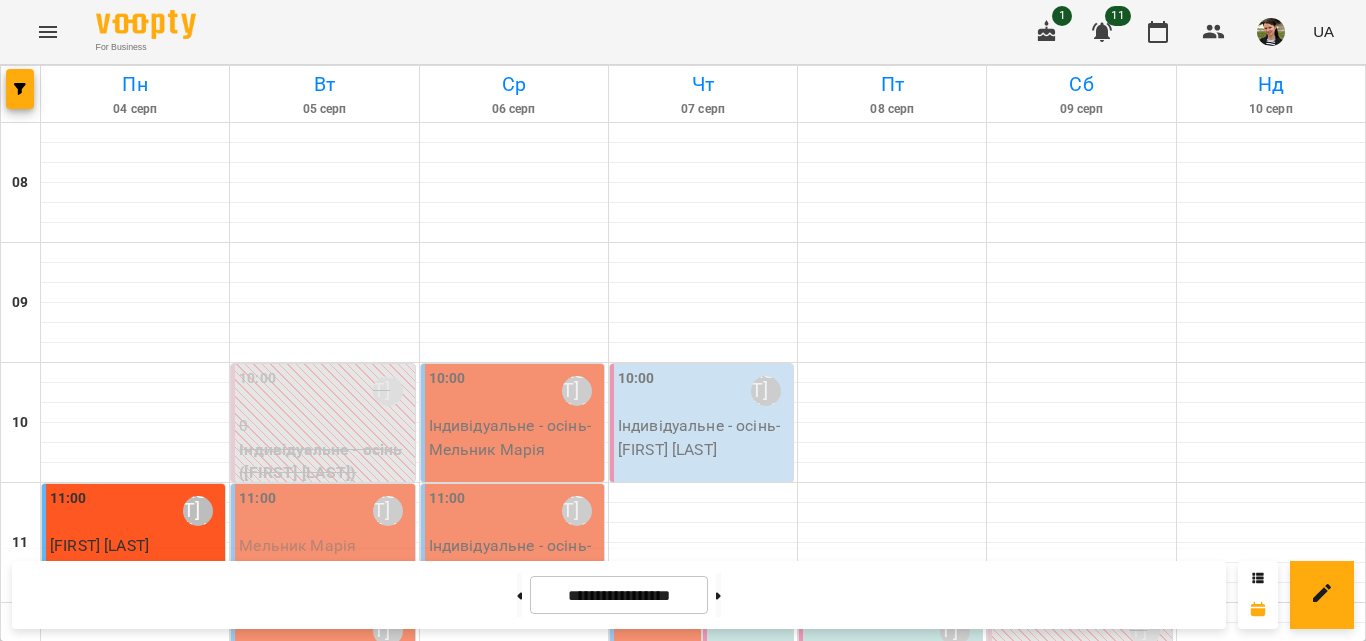 scroll, scrollTop: 900, scrollLeft: 0, axis: vertical 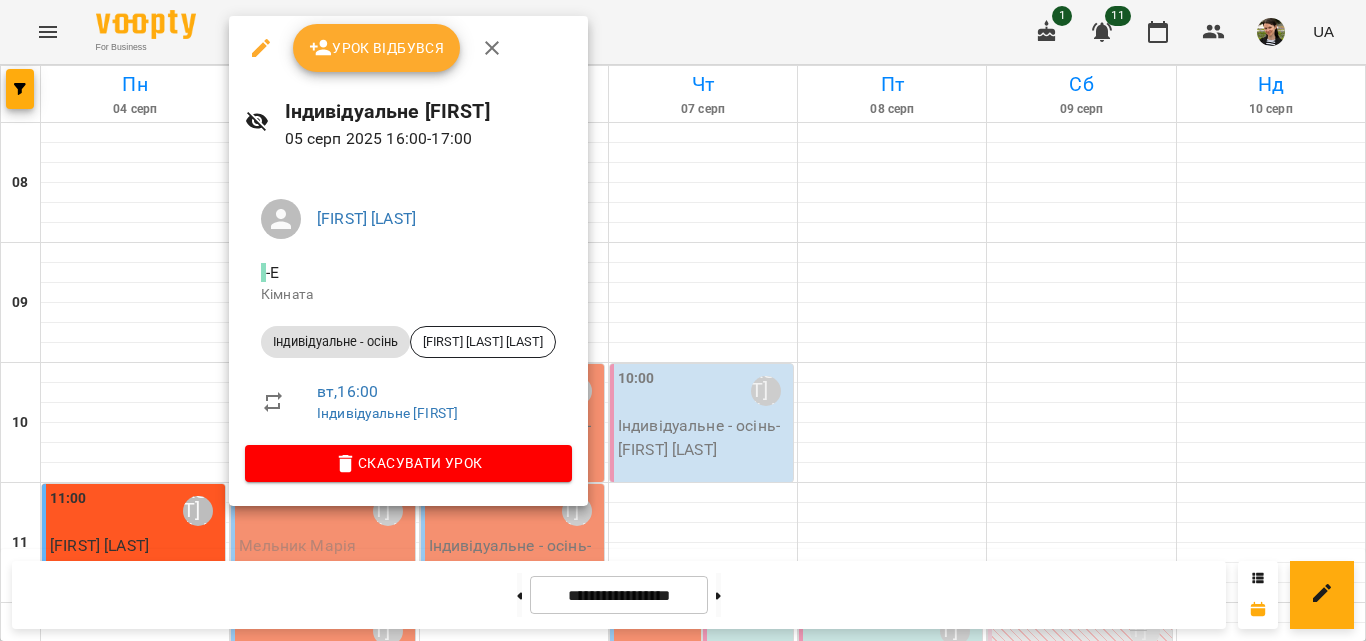 click 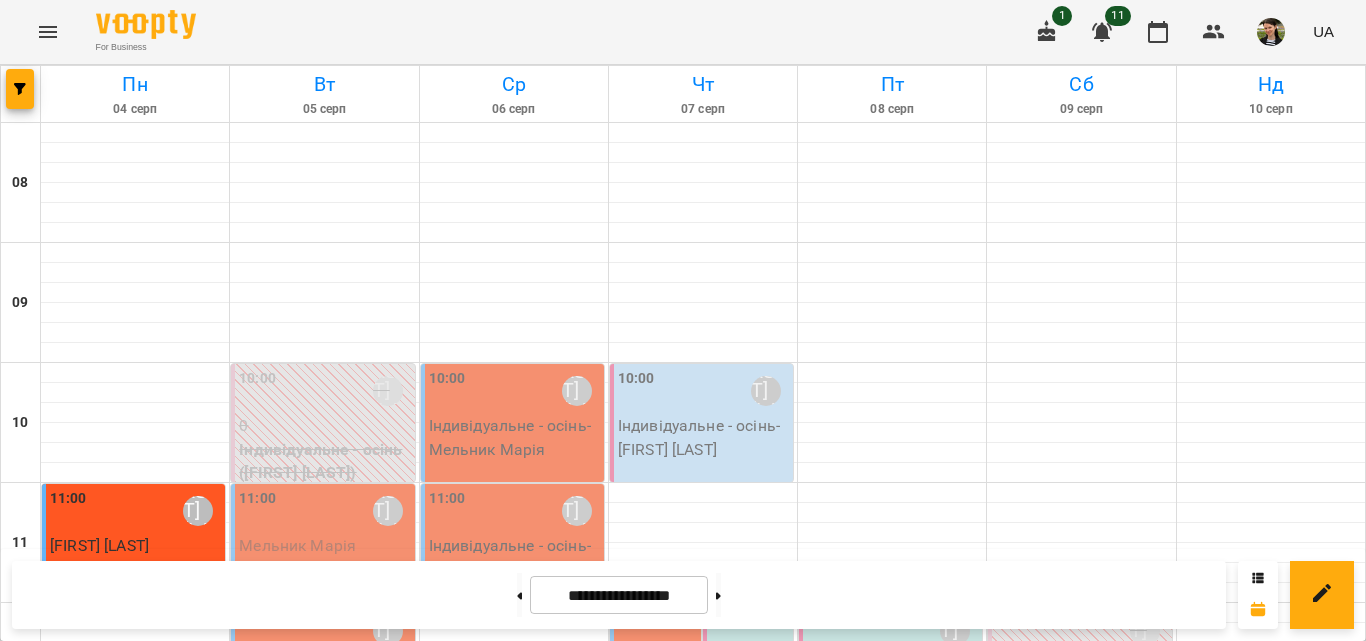 click on "17:00" at bounding box center [257, 1221] 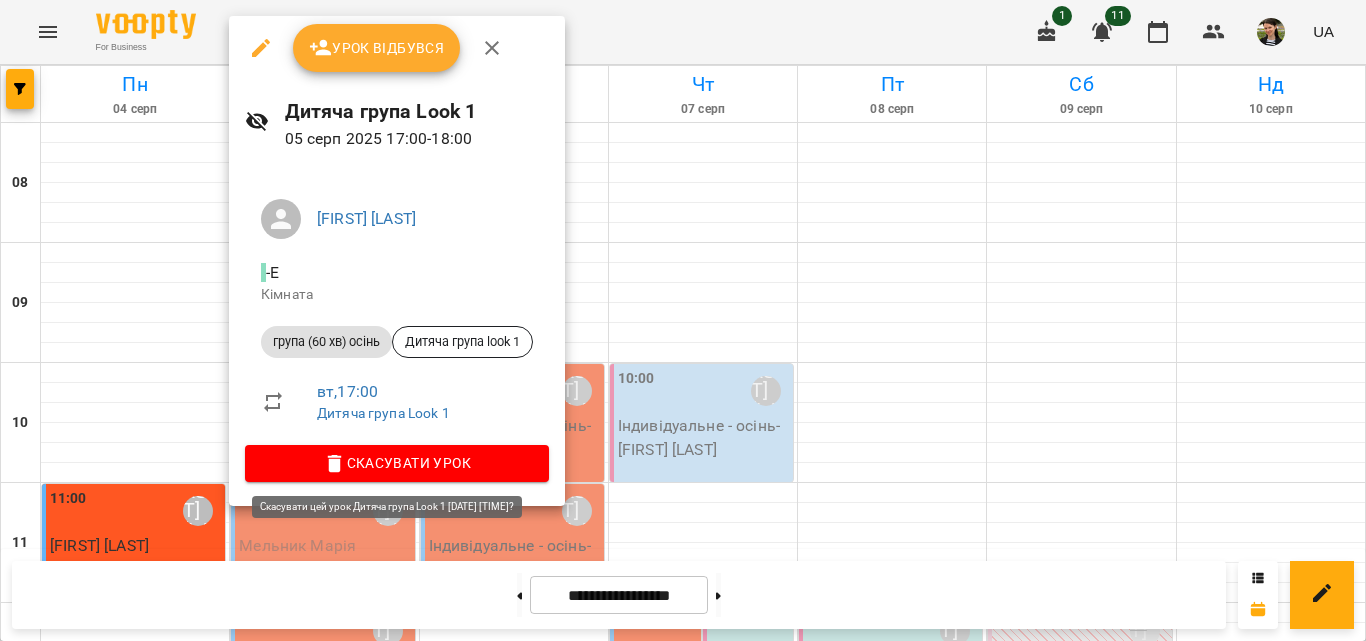 click on "Скасувати Урок" at bounding box center [397, 463] 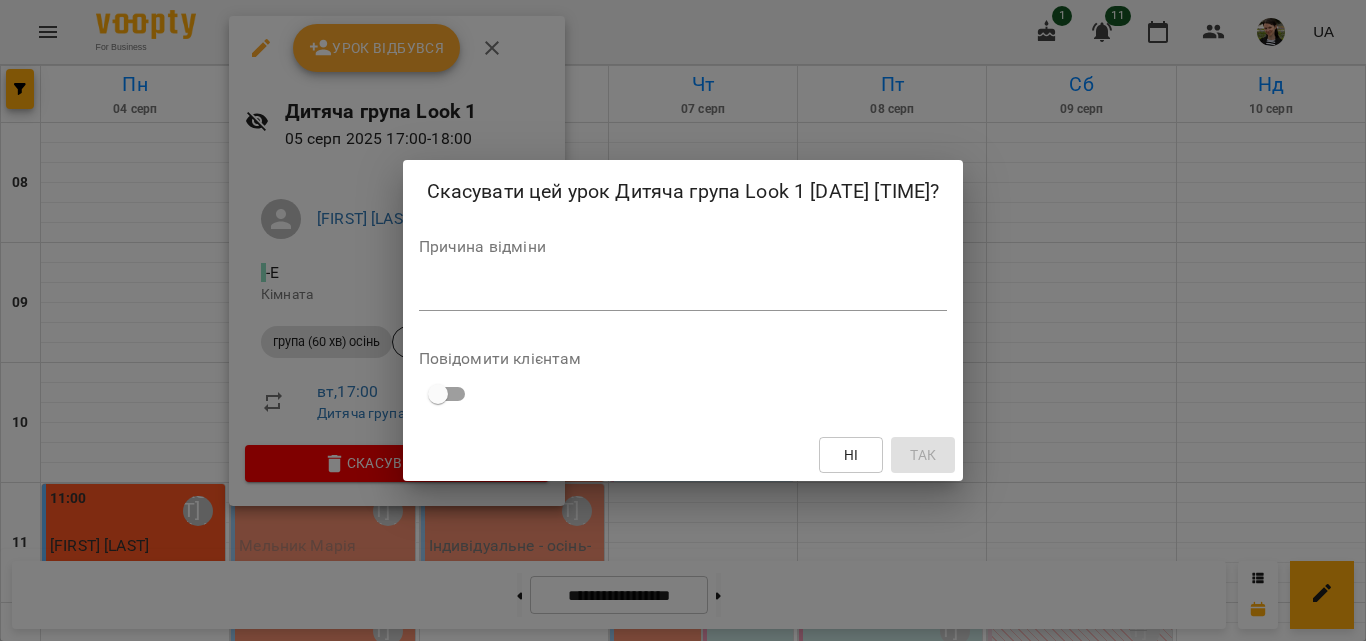 click at bounding box center [683, 294] 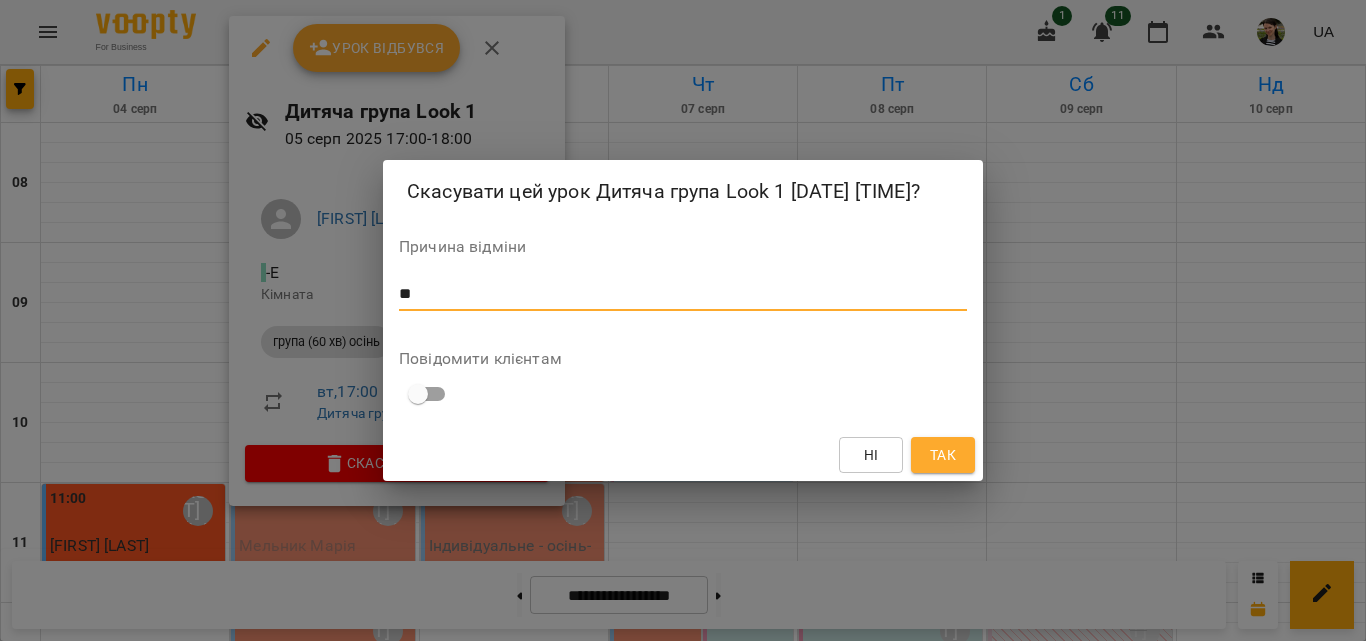 type on "*" 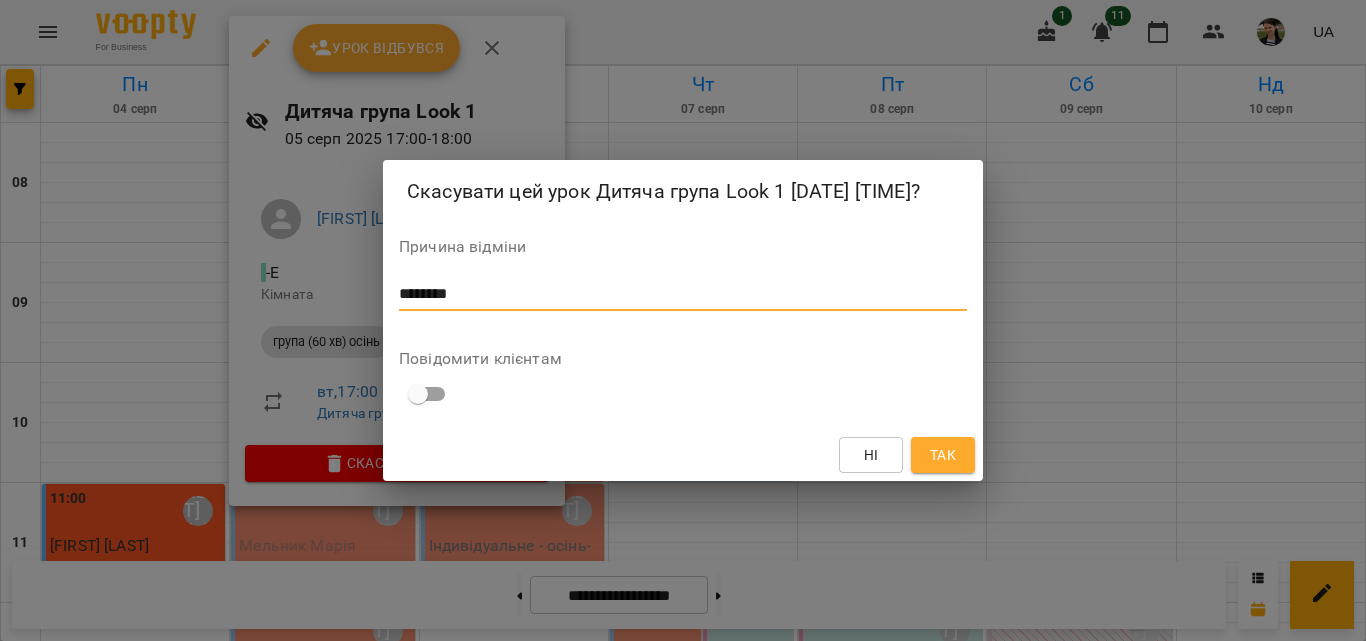 type on "********" 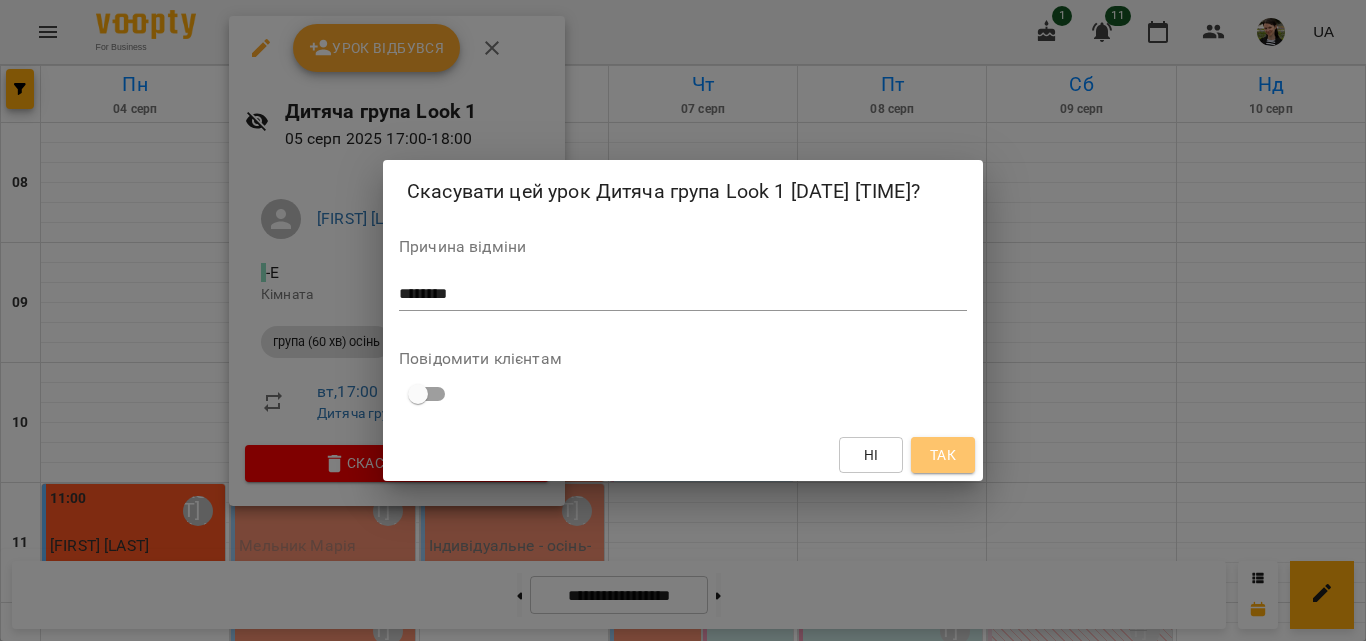 click on "Так" at bounding box center (943, 455) 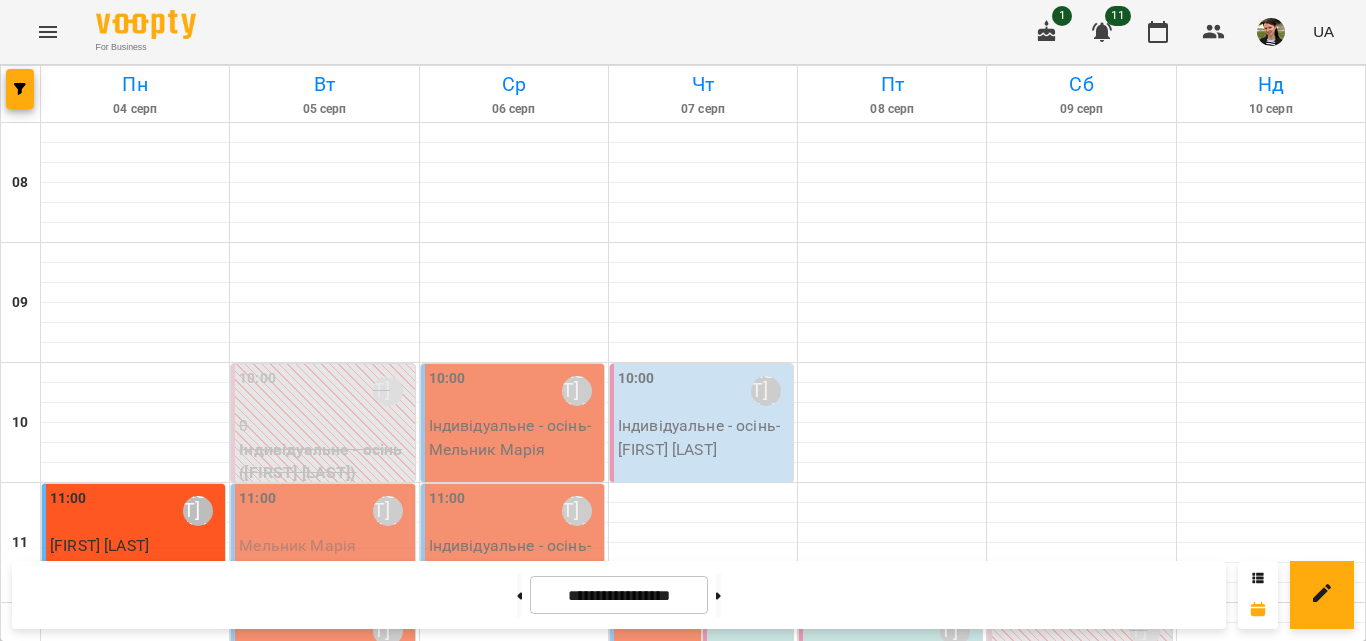 click on "[TIME] [FIRST] [LAST]" at bounding box center (560, 1244) 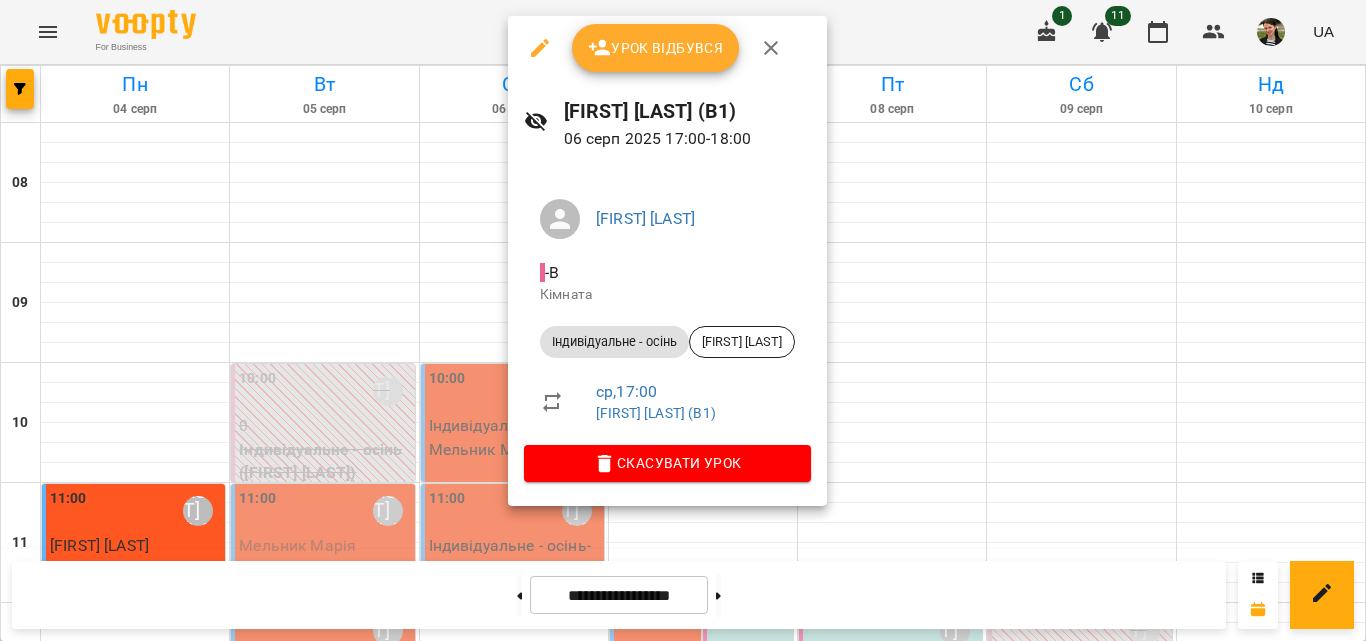 click at bounding box center [683, 320] 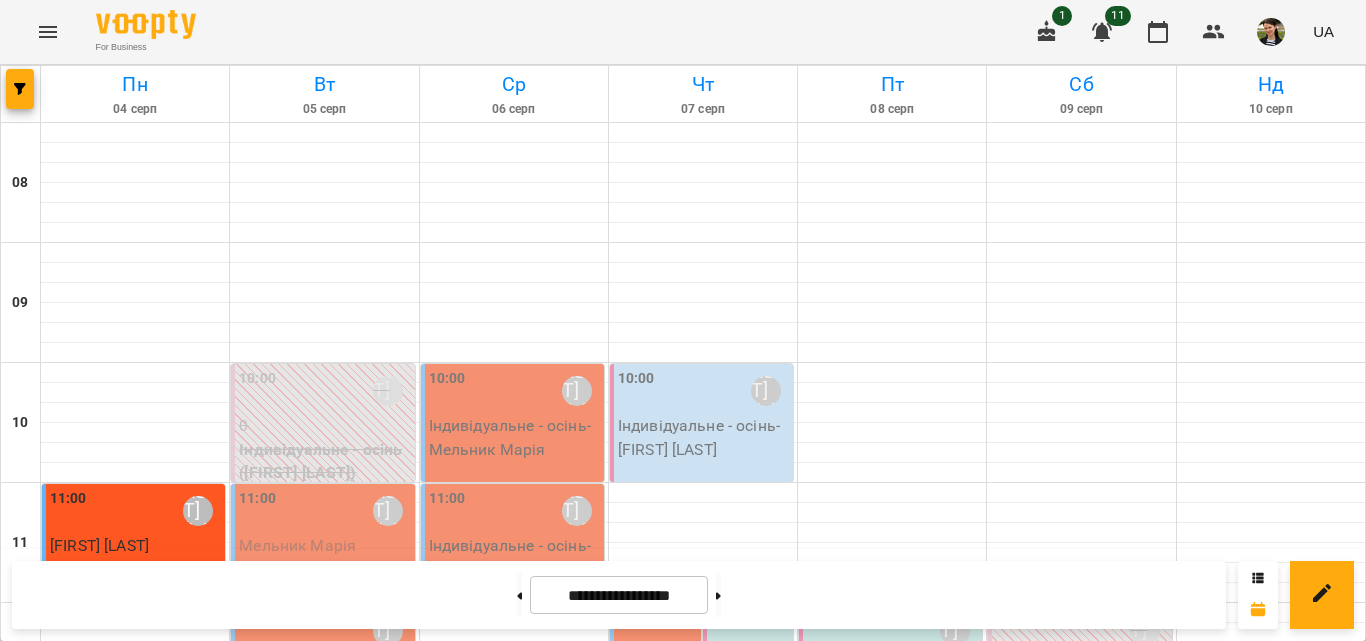 click on "[TIME] [FIRST] [LAST]" at bounding box center [750, 1244] 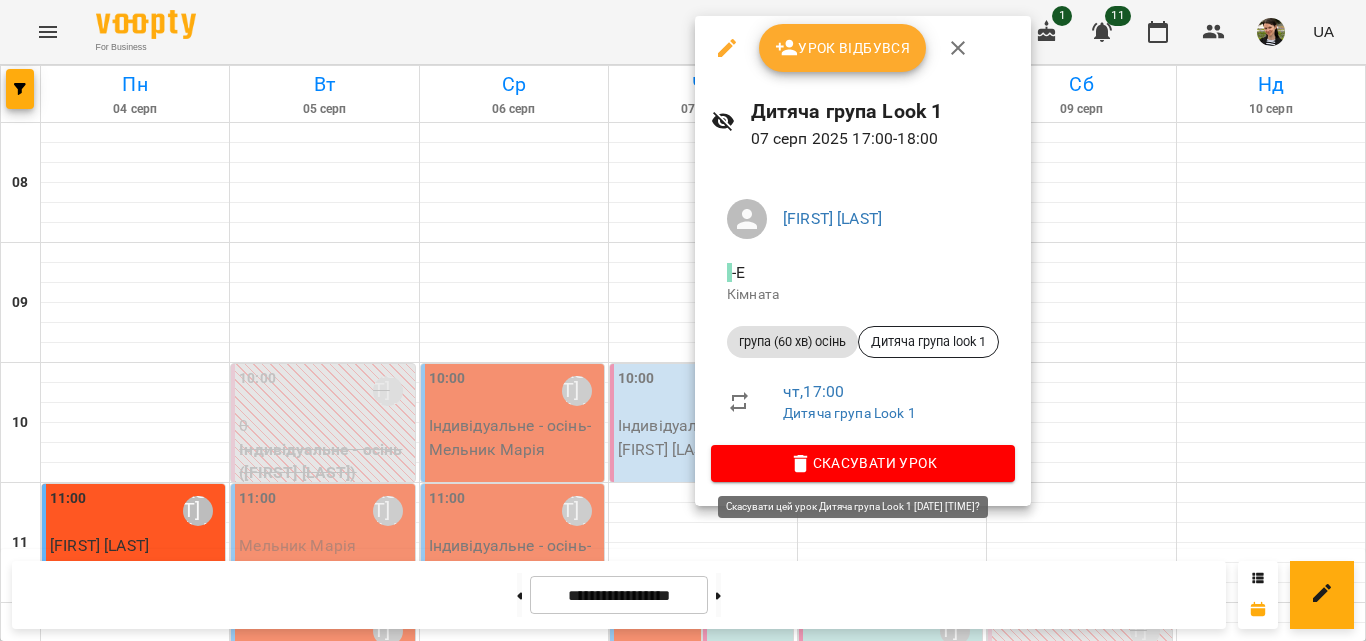 click on "Скасувати Урок" at bounding box center (863, 463) 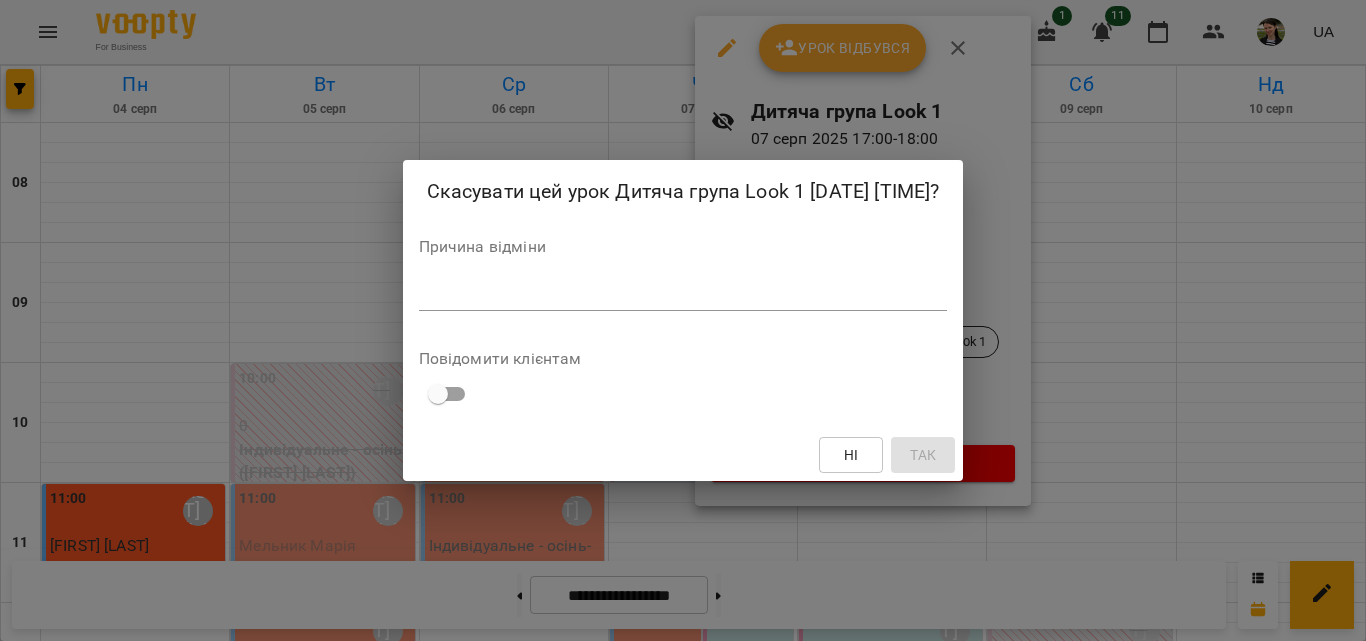 click on "*" at bounding box center [683, 295] 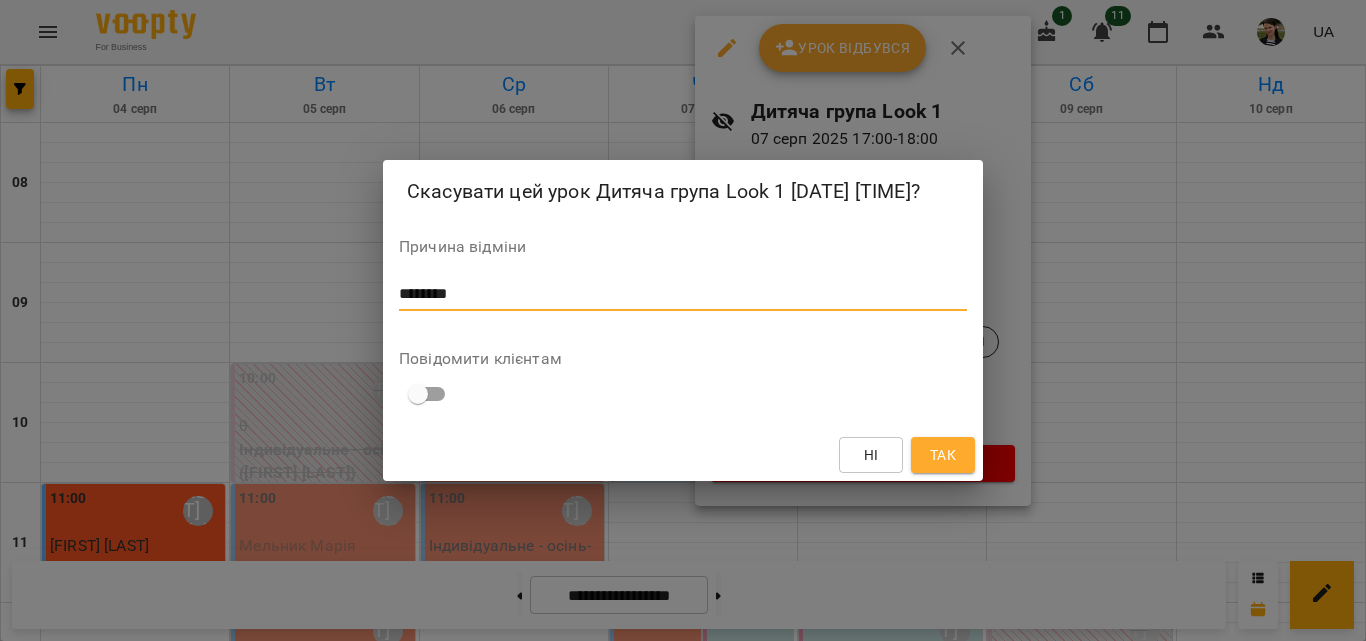 type on "********" 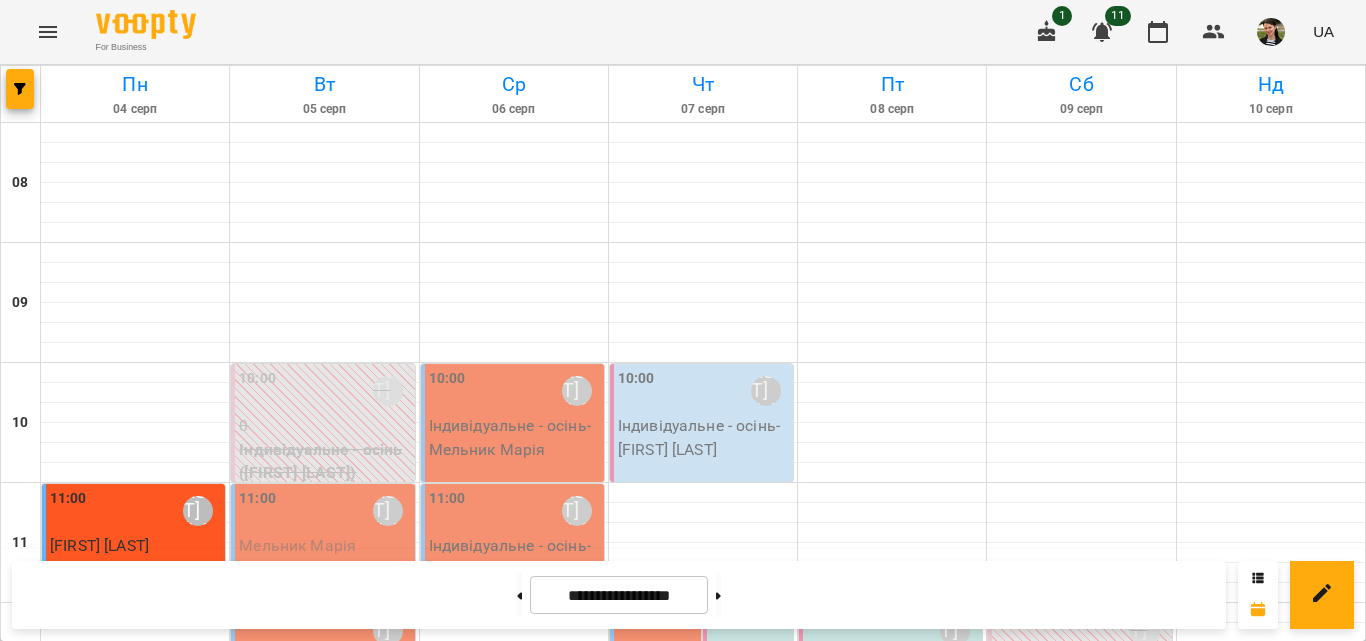 click on "[HH]:[MM] [FIRST] [LAST]" at bounding box center (750, 1124) 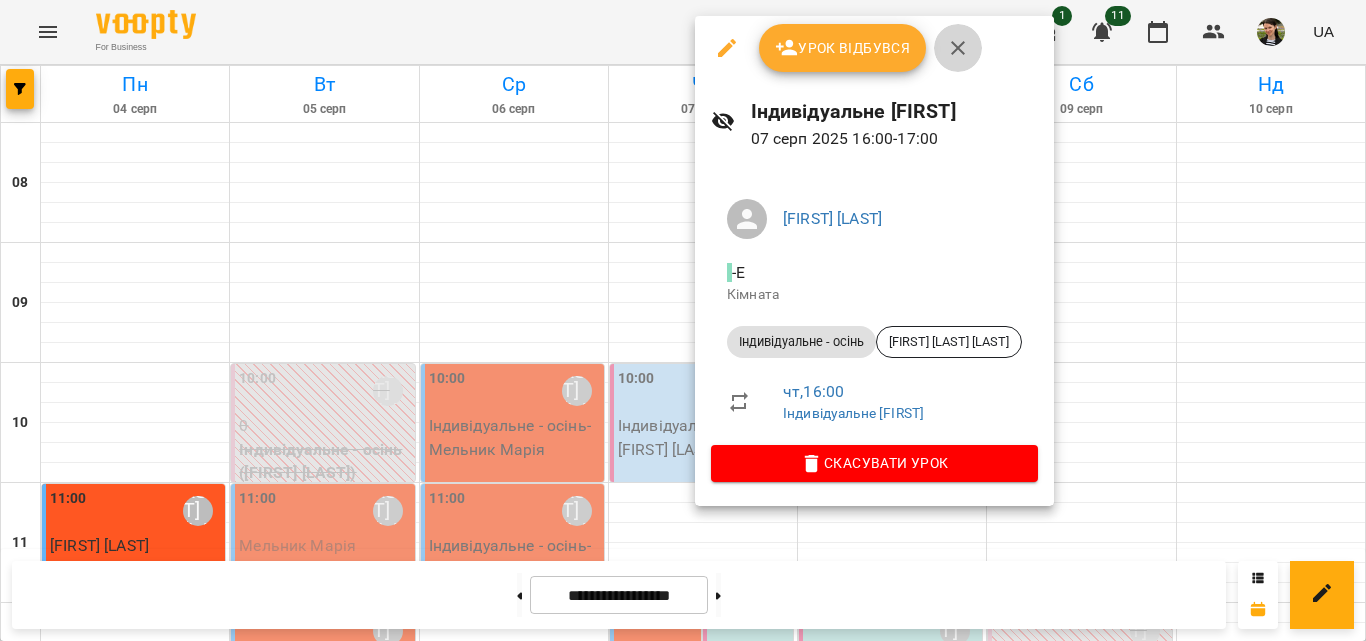 click 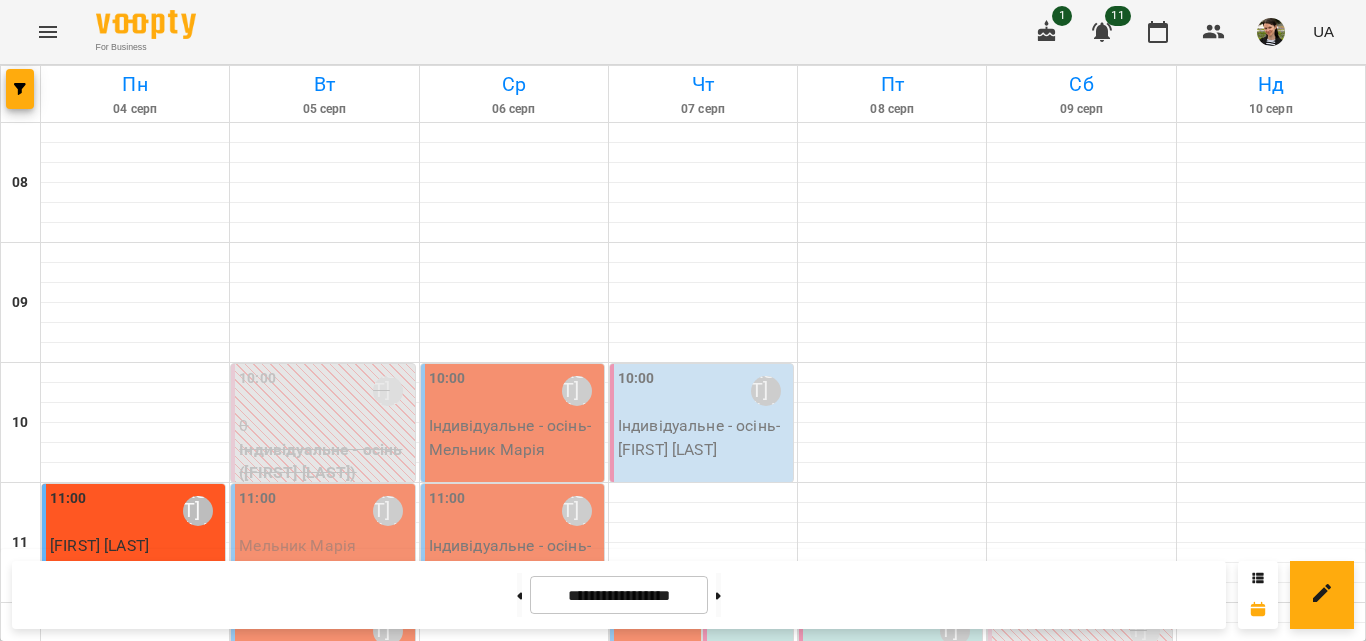 scroll, scrollTop: 852, scrollLeft: 0, axis: vertical 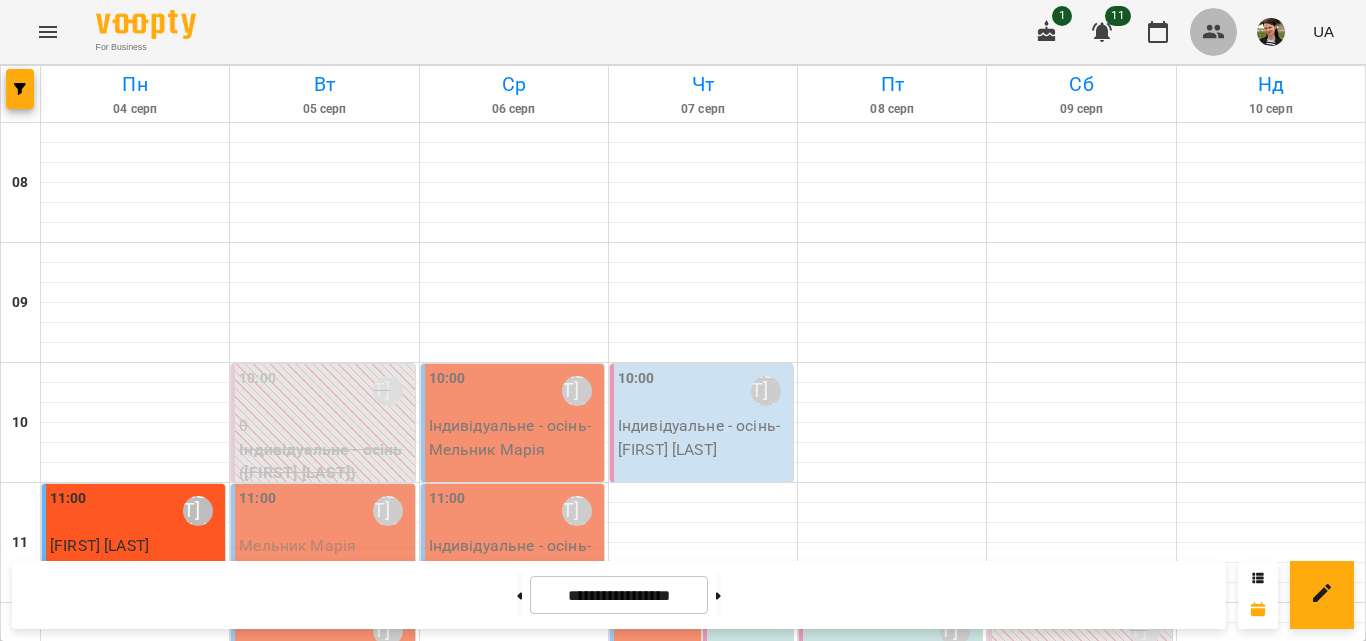 click 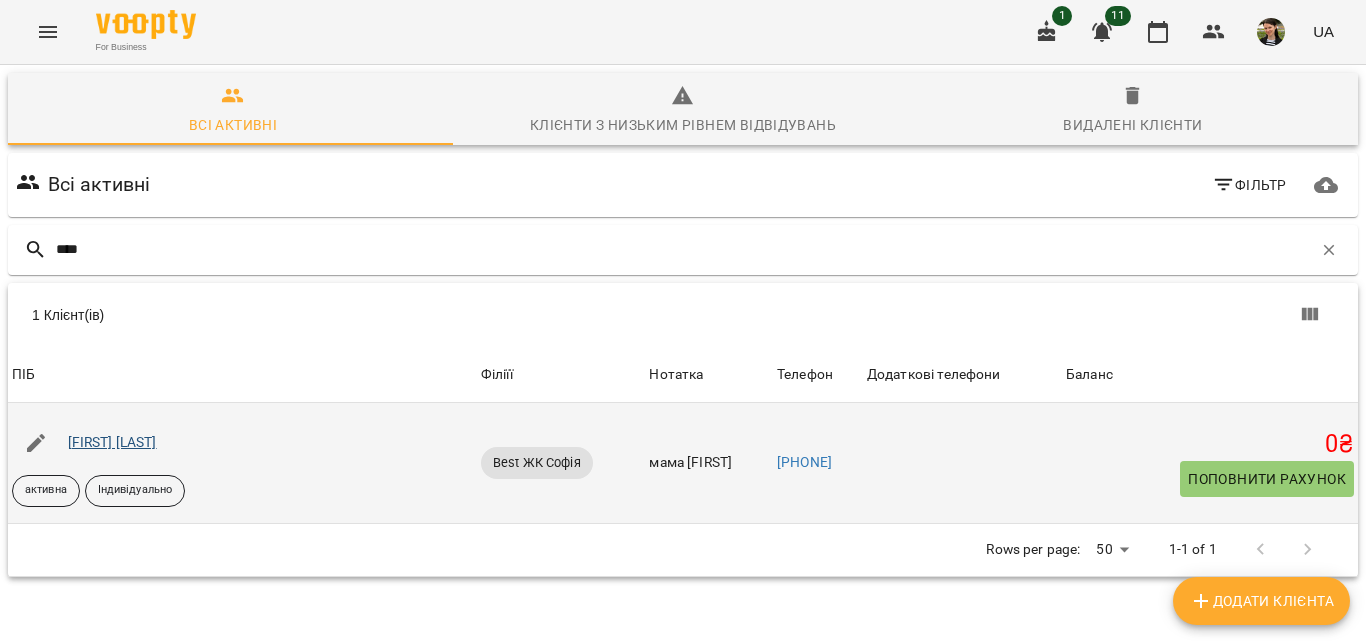 type on "****" 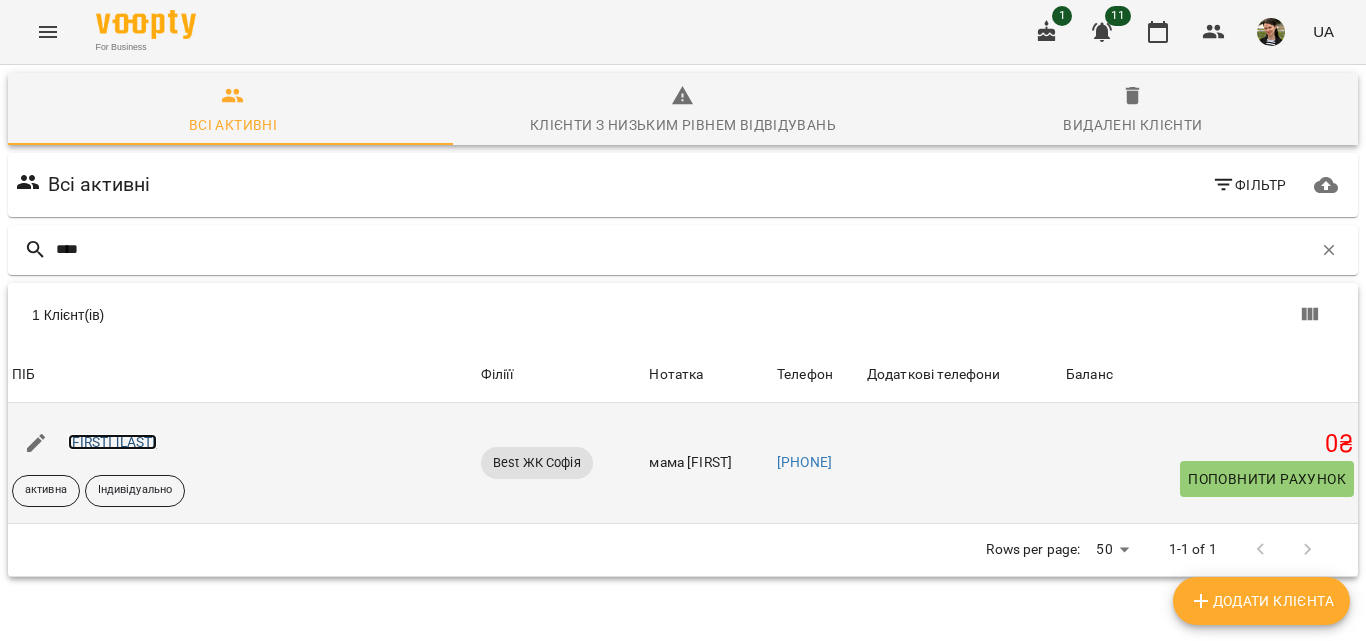 click on "[FIRST] [LAST]" at bounding box center [112, 442] 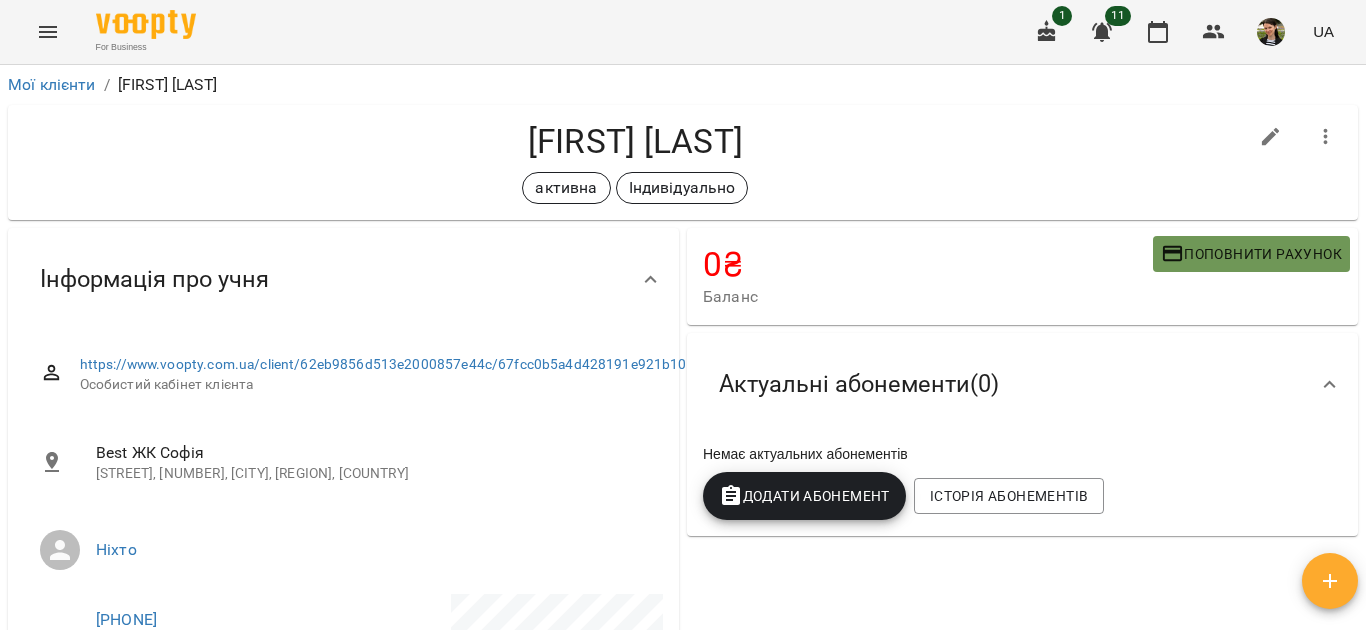 click on "Поповнити рахунок" at bounding box center (1251, 254) 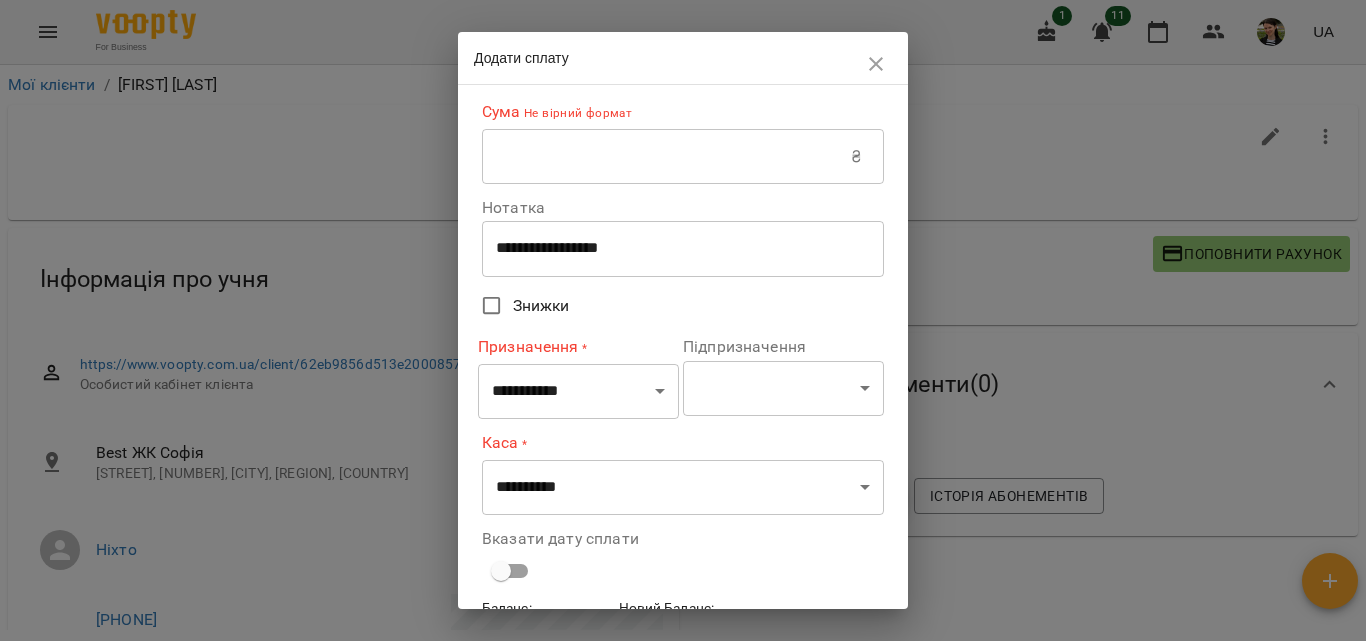 click at bounding box center (666, 157) 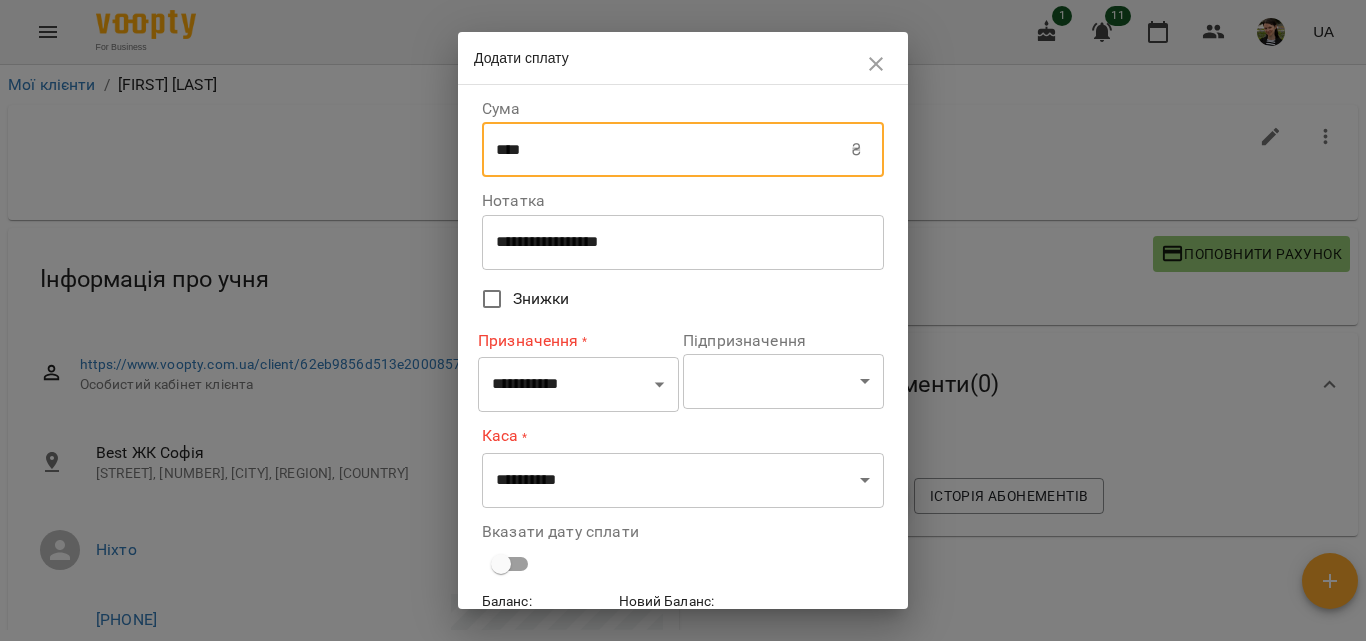type on "****" 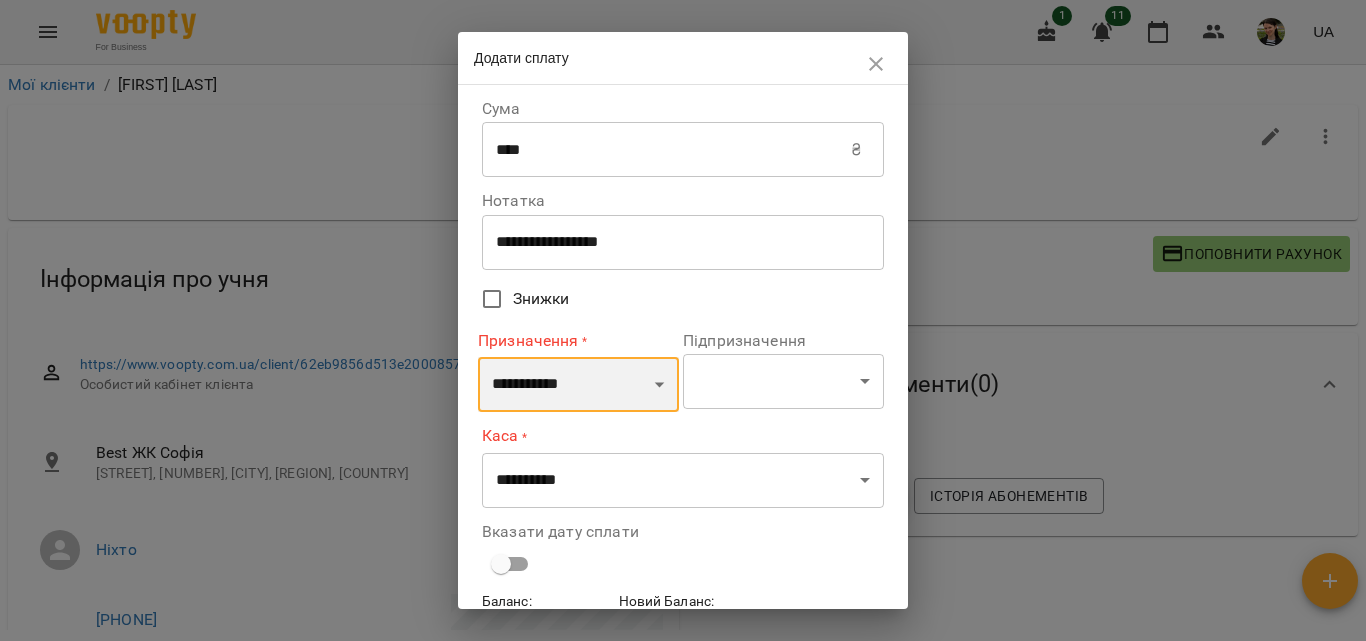 click on "**********" at bounding box center [578, 385] 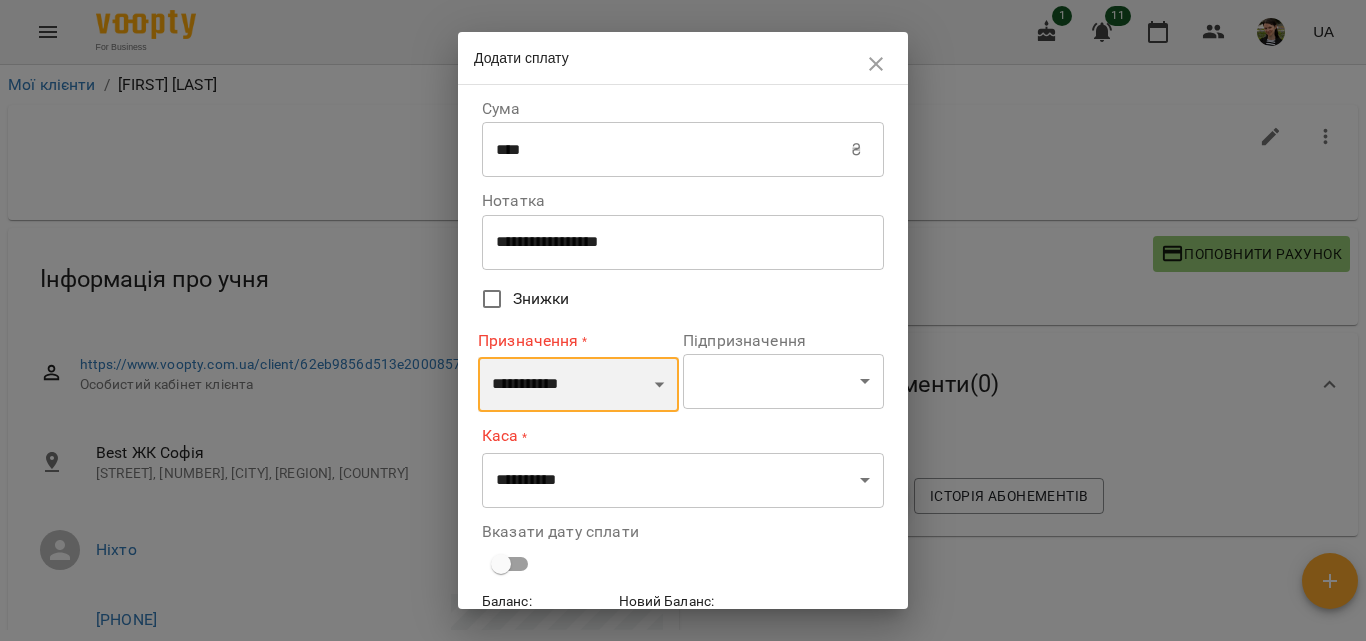 select on "*********" 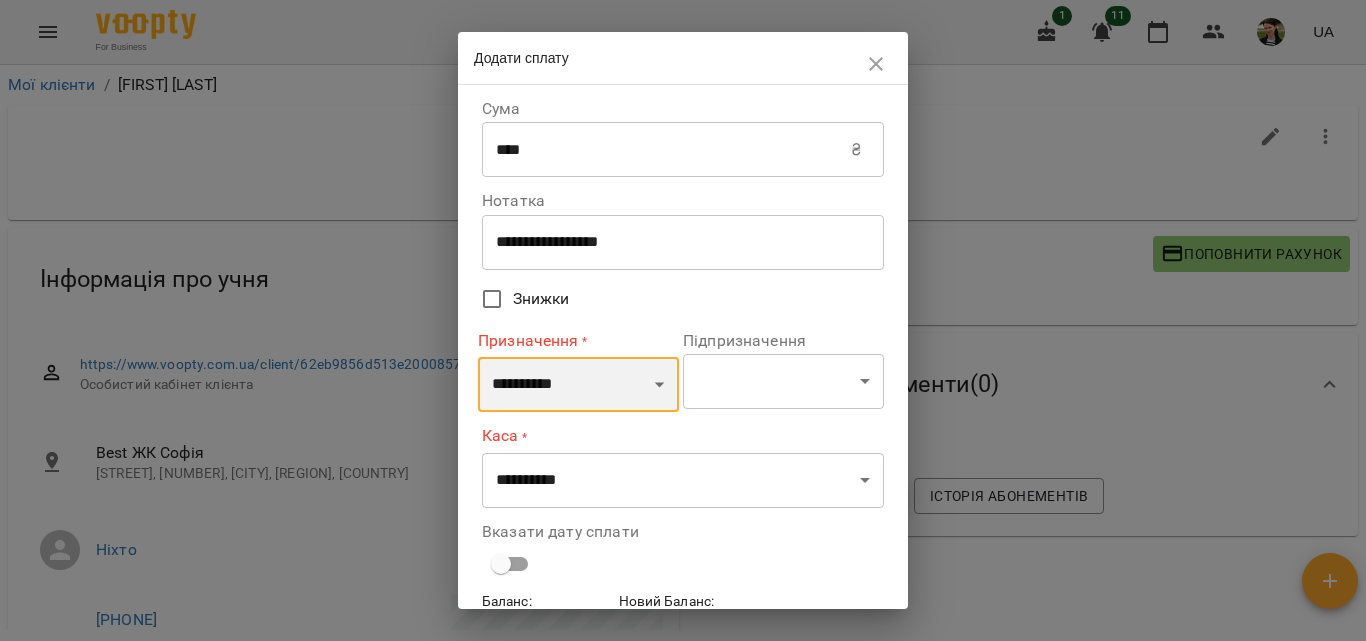 click on "**********" at bounding box center [578, 385] 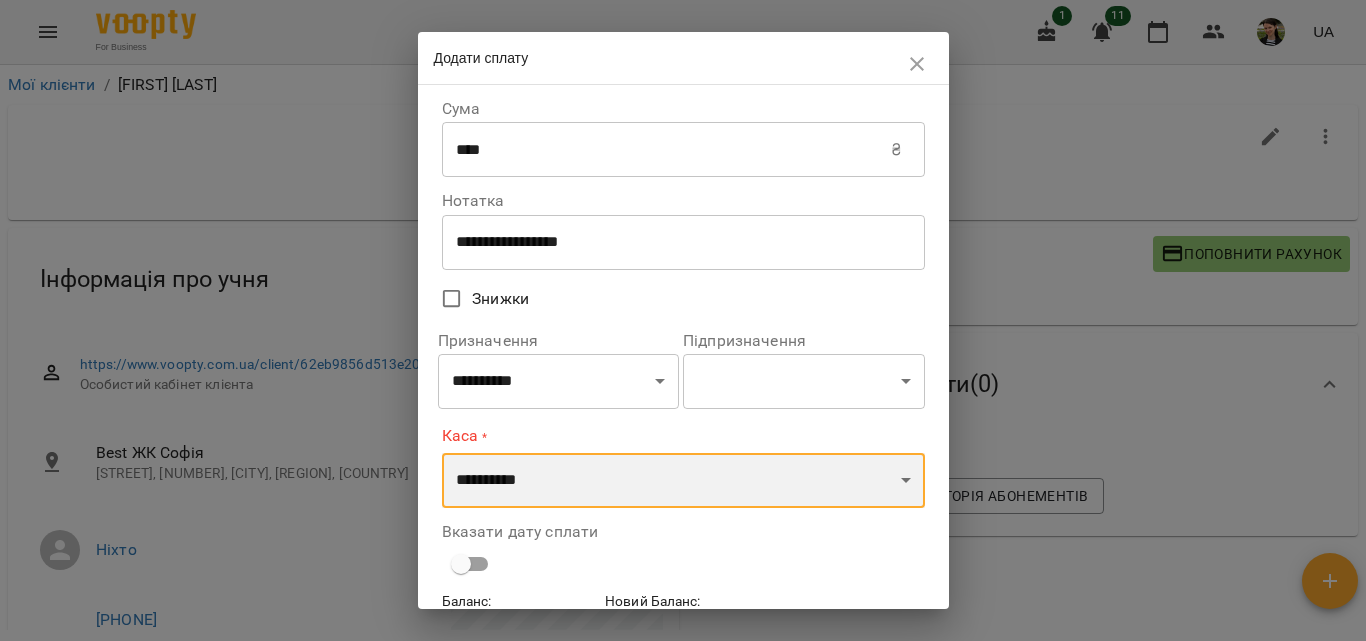 click on "**********" at bounding box center (683, 481) 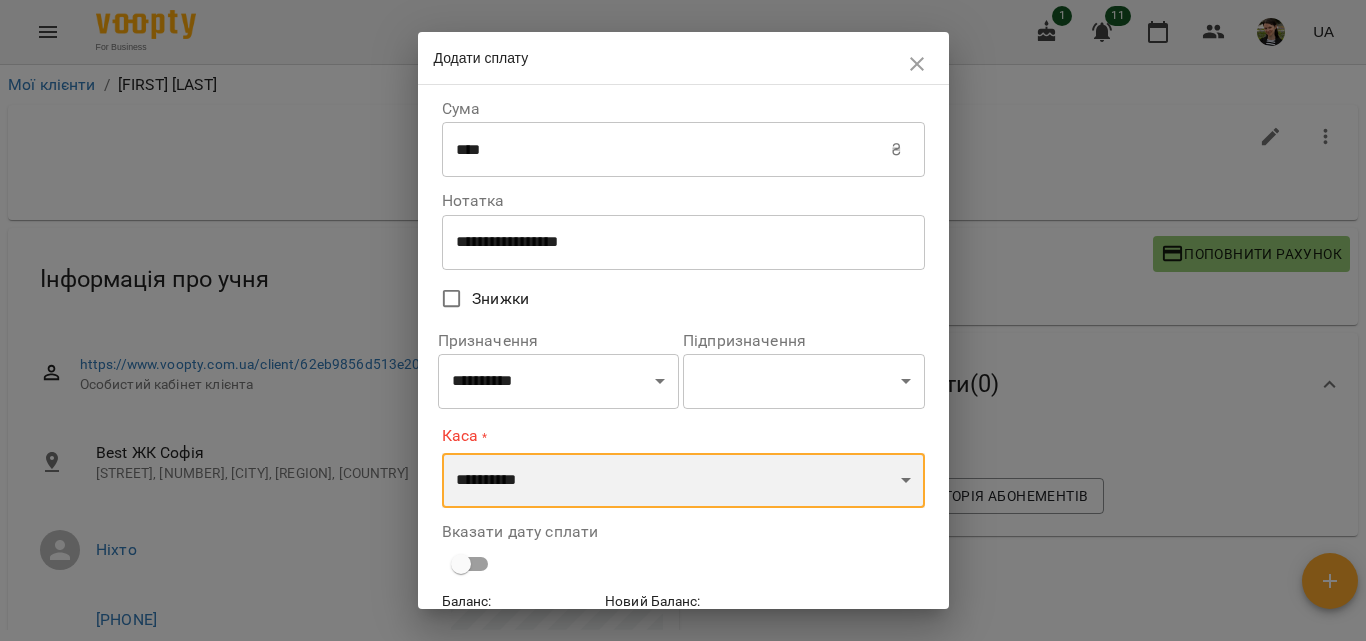 select on "**********" 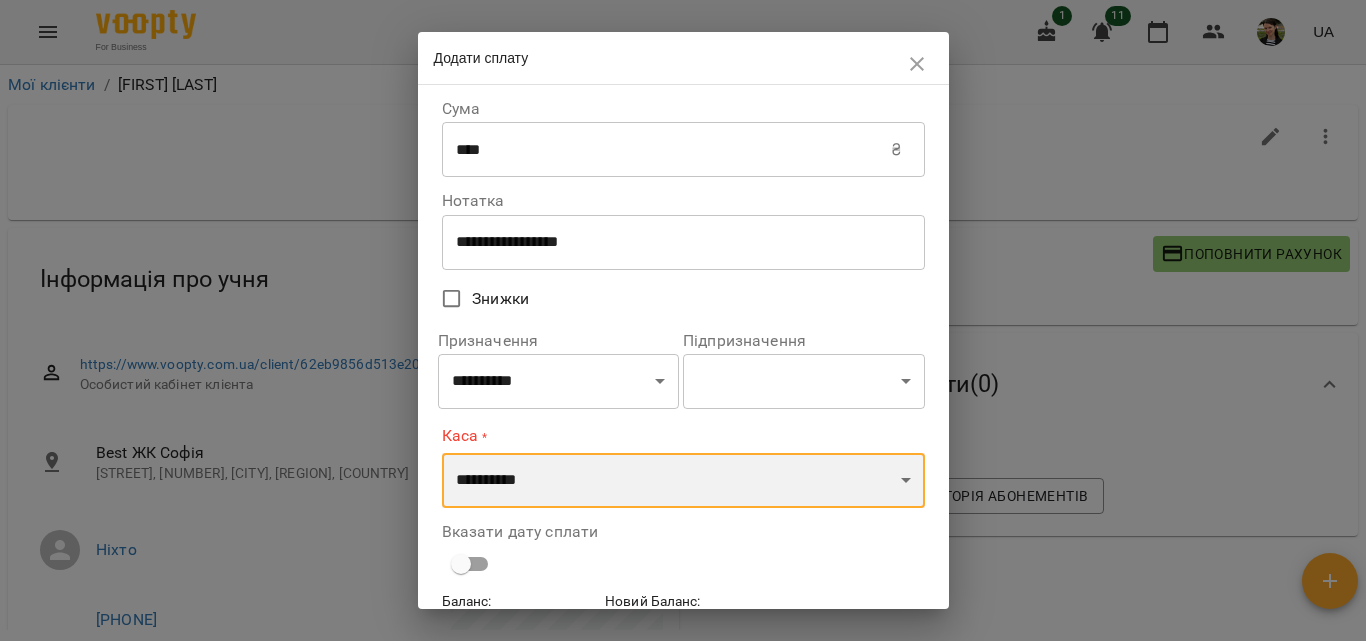 click on "**********" at bounding box center (683, 481) 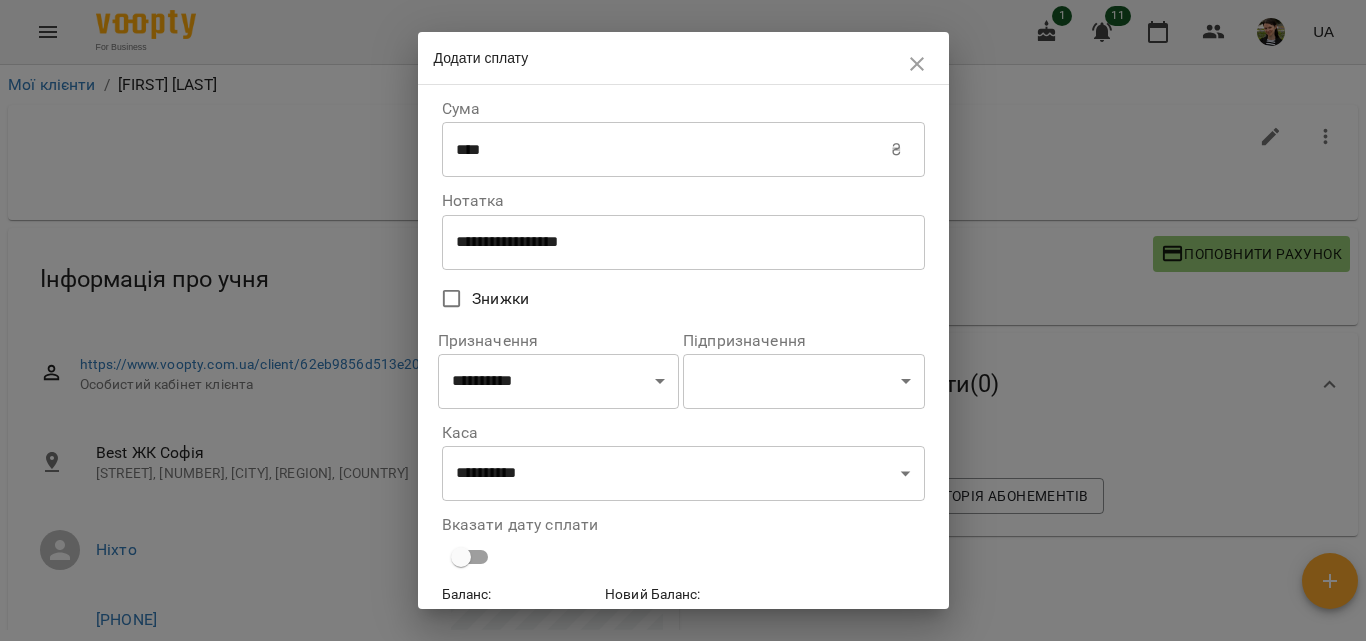 scroll, scrollTop: 36, scrollLeft: 0, axis: vertical 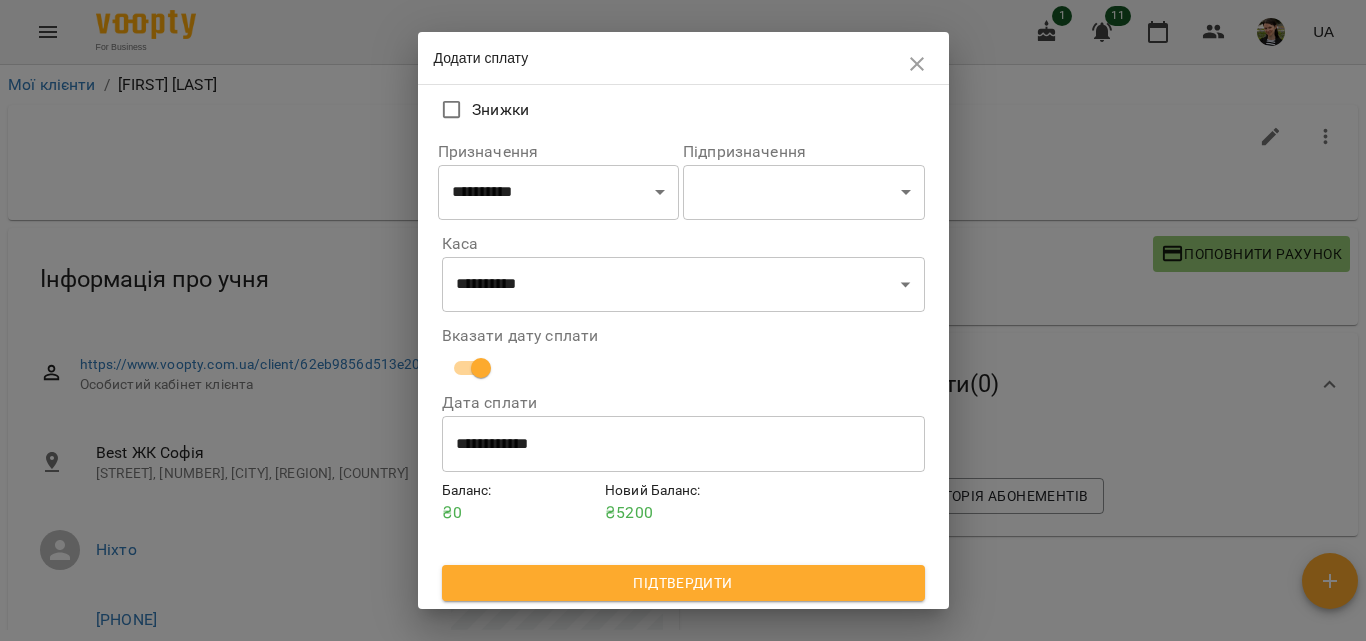 click on "Підтвердити" at bounding box center (683, 583) 